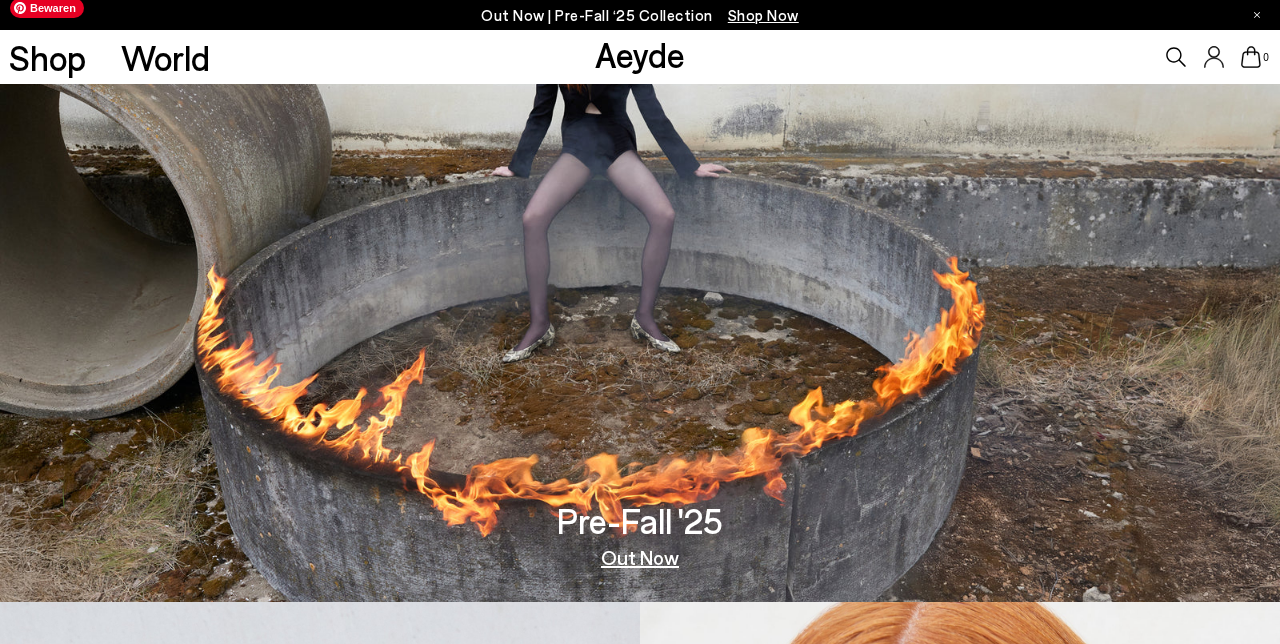 scroll, scrollTop: 123, scrollLeft: 0, axis: vertical 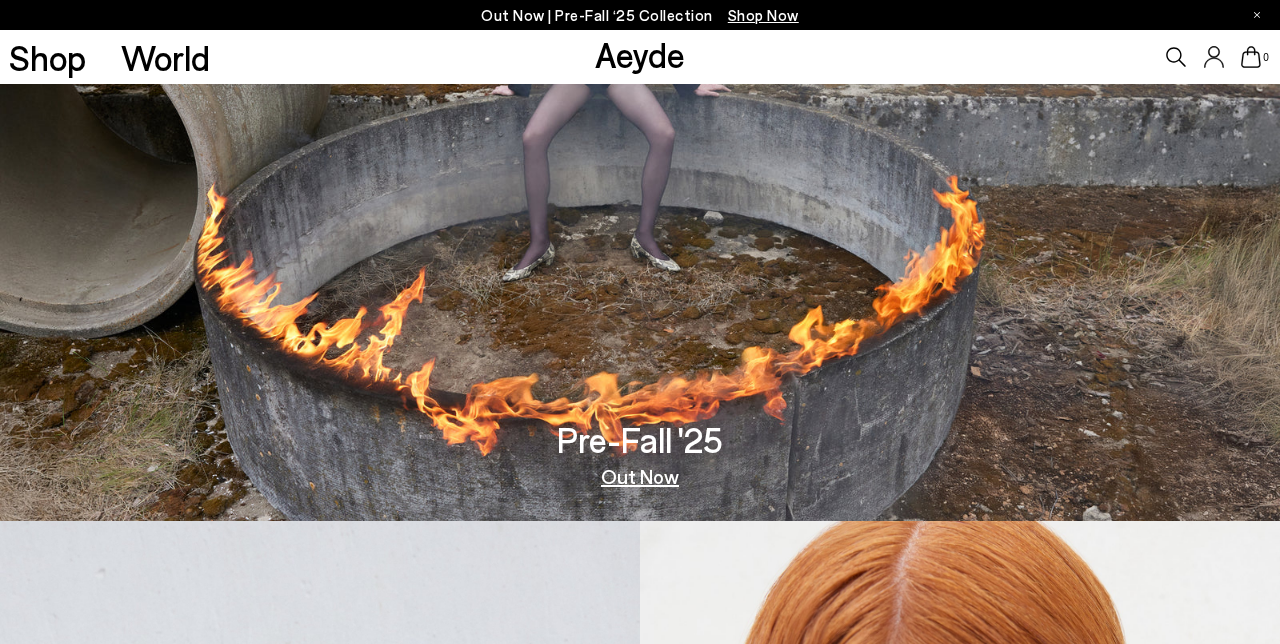 click on "Out Now" at bounding box center (640, 476) 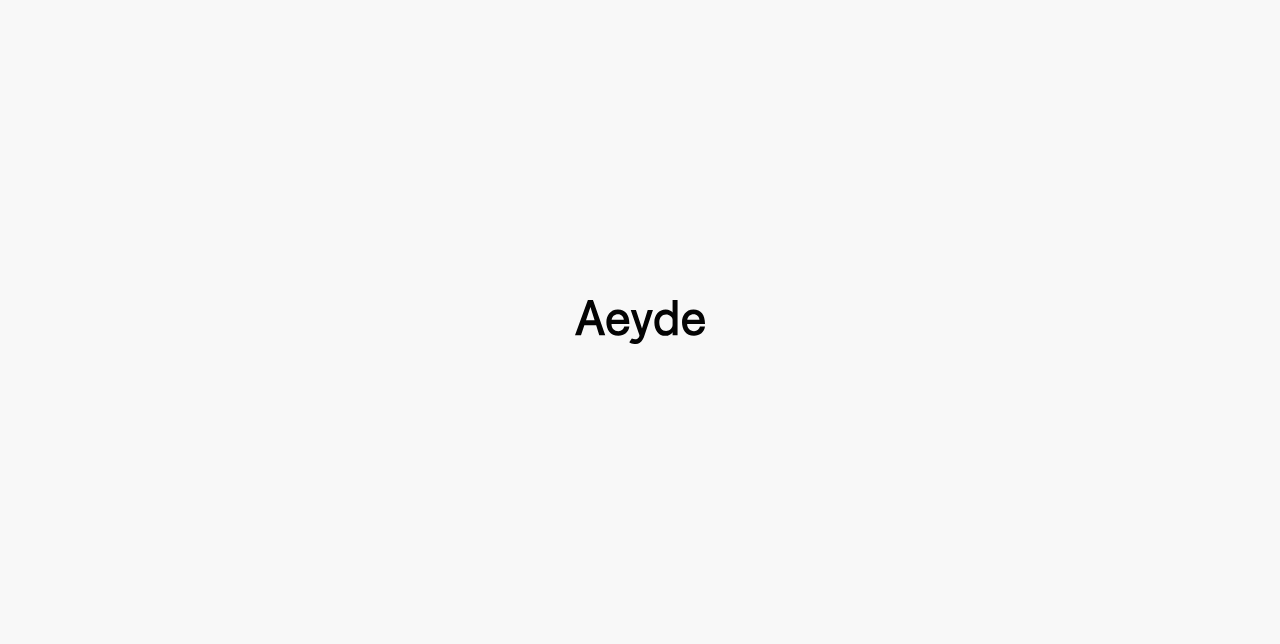 scroll, scrollTop: 0, scrollLeft: 0, axis: both 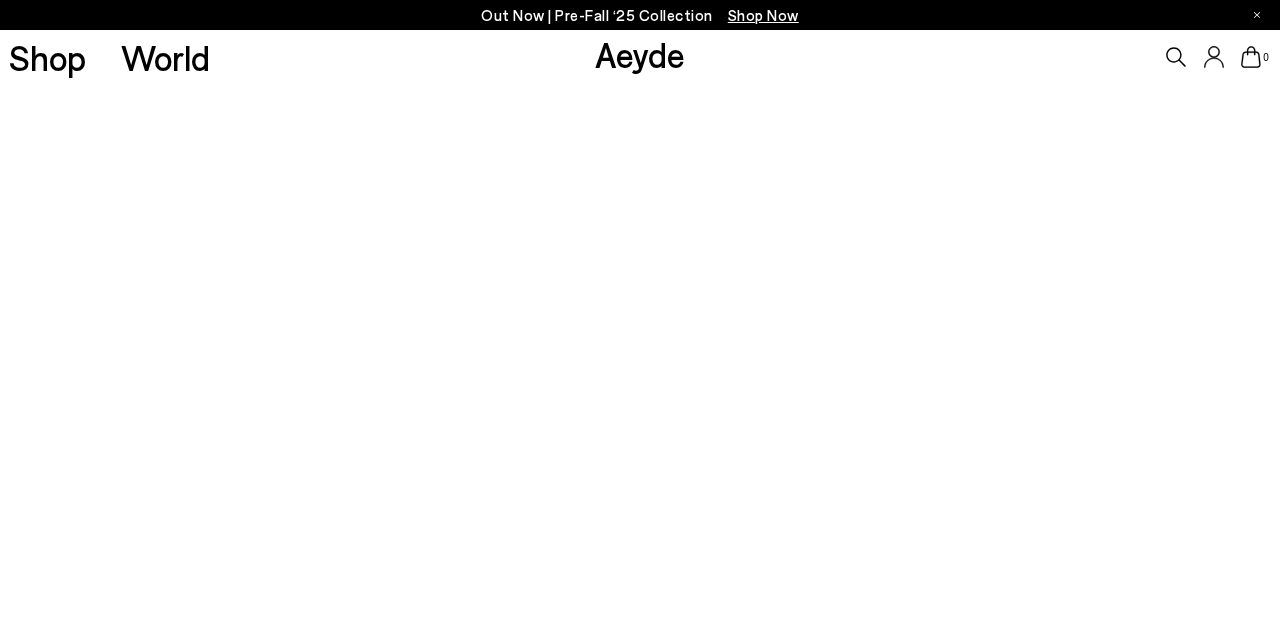 type 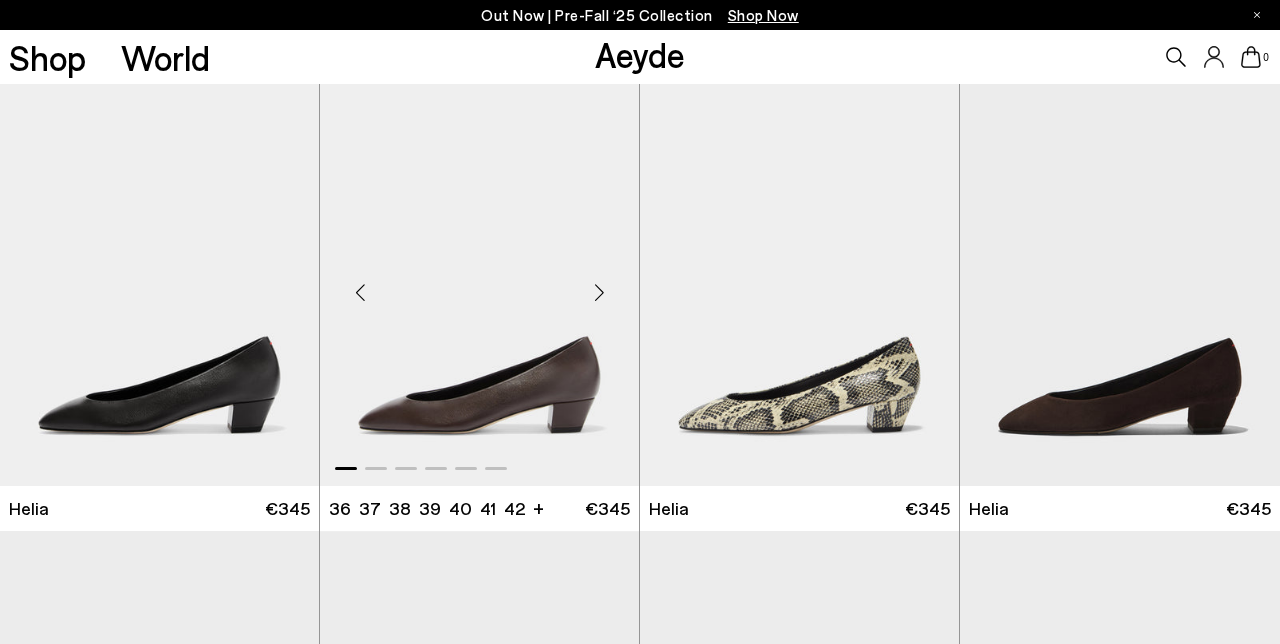click at bounding box center (599, 293) 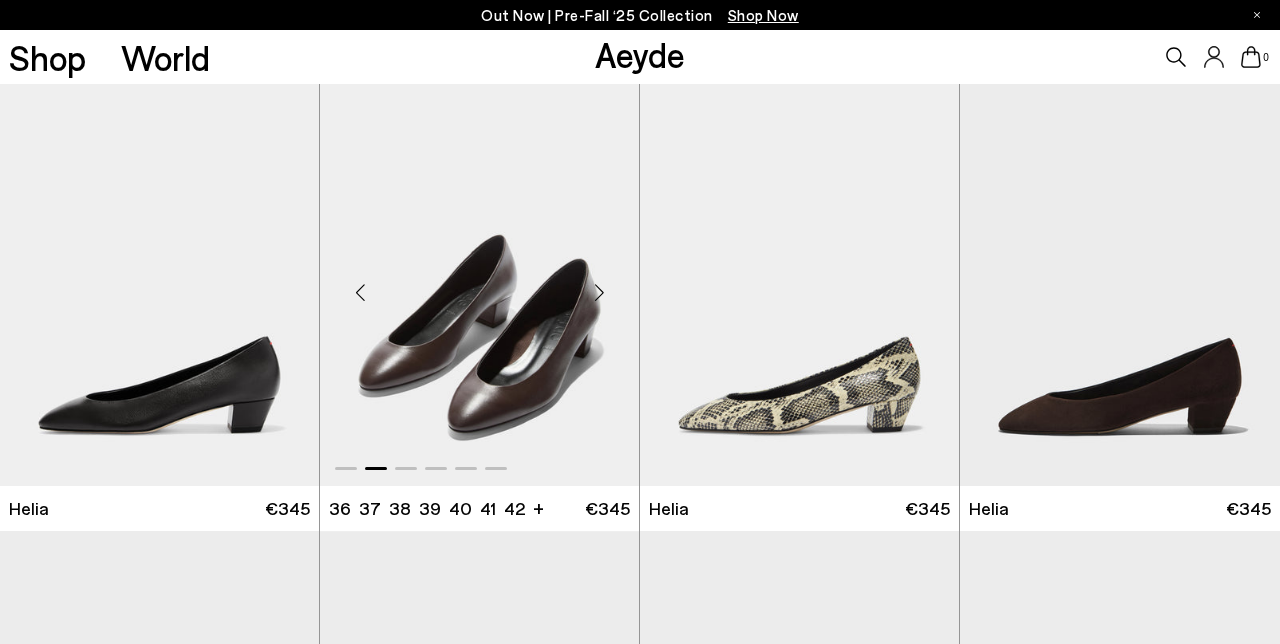 click at bounding box center (599, 293) 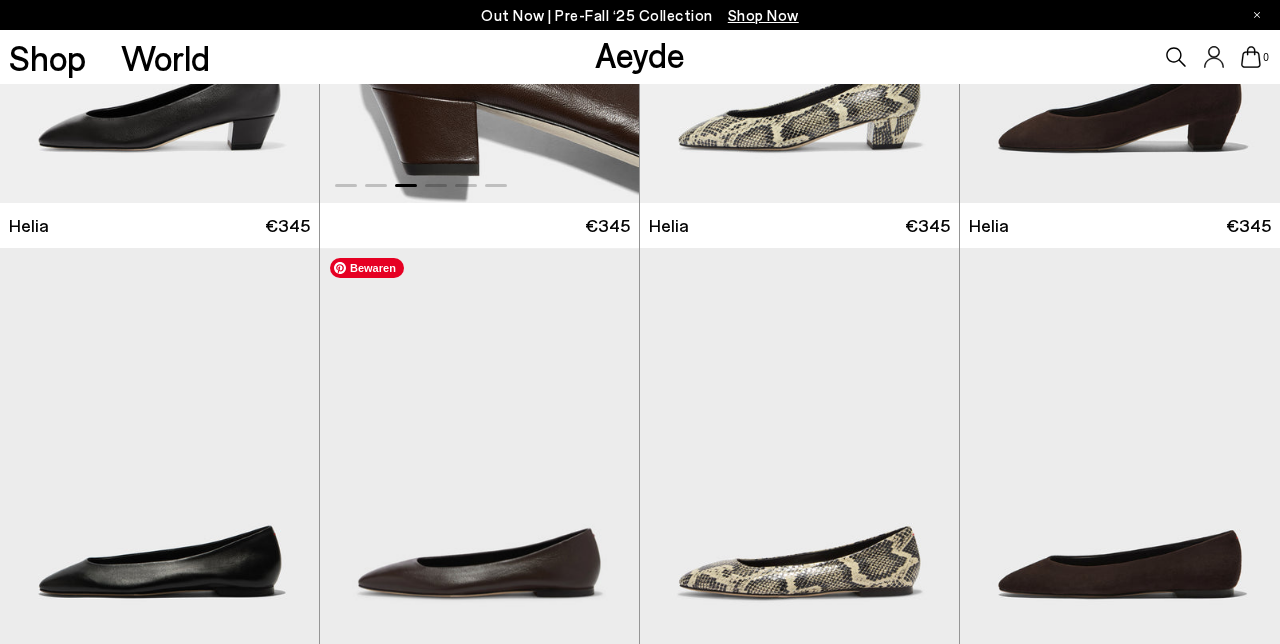 scroll, scrollTop: 413, scrollLeft: 0, axis: vertical 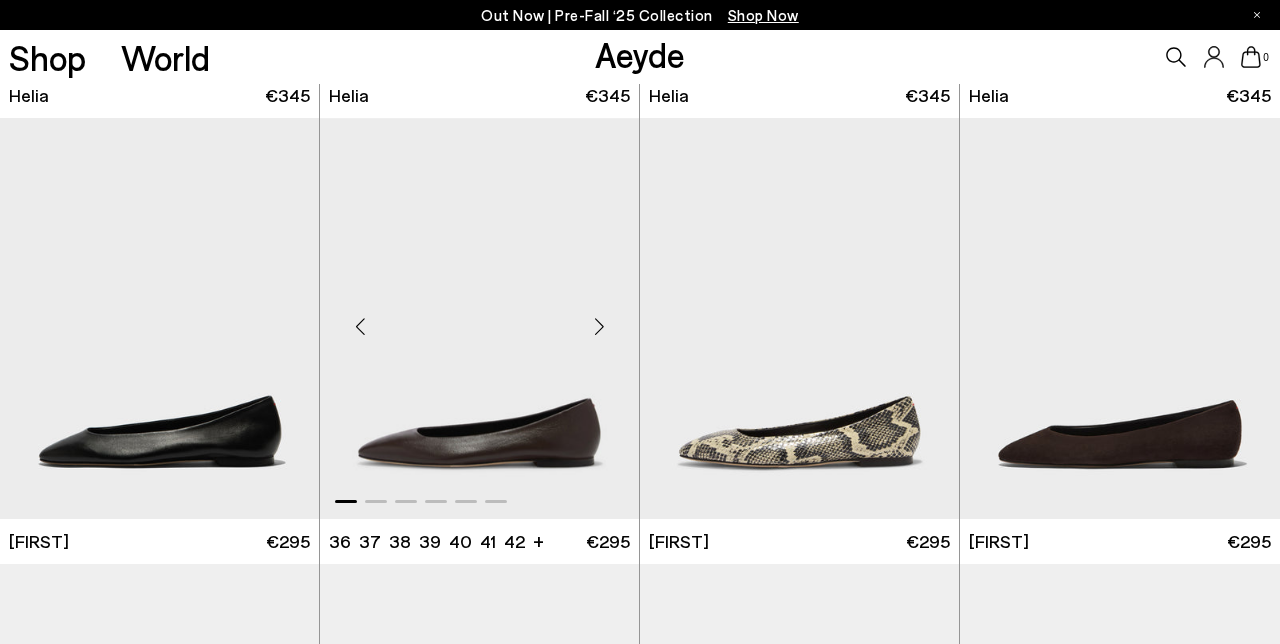 click at bounding box center [599, 326] 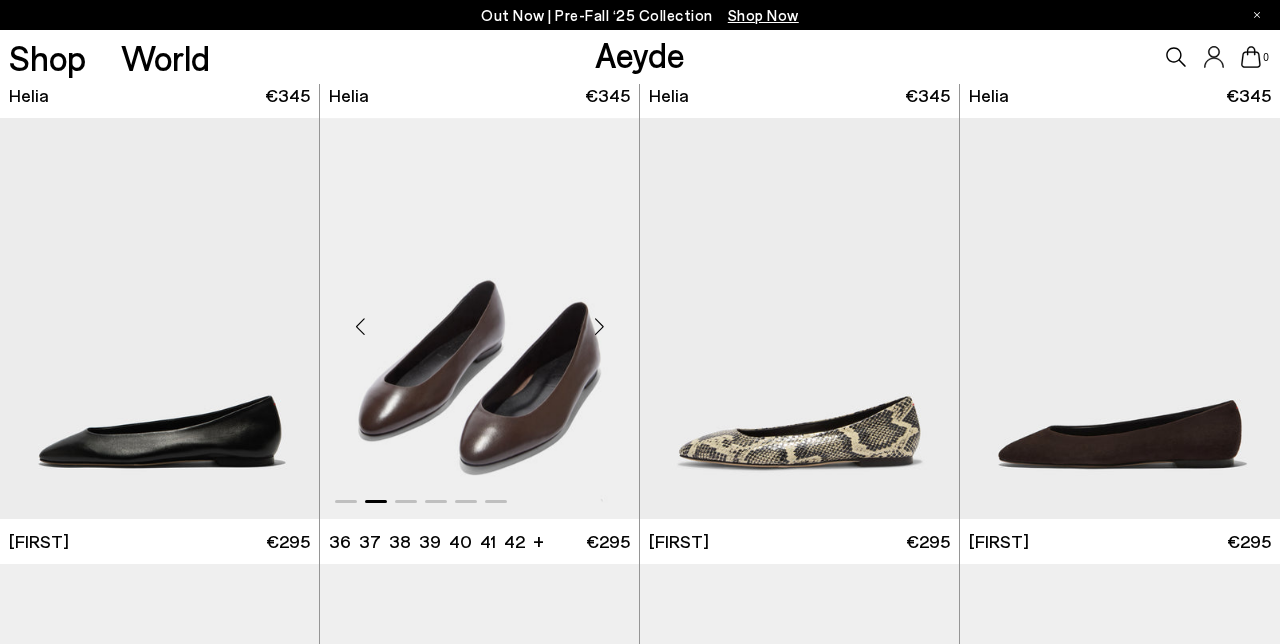 click at bounding box center [599, 326] 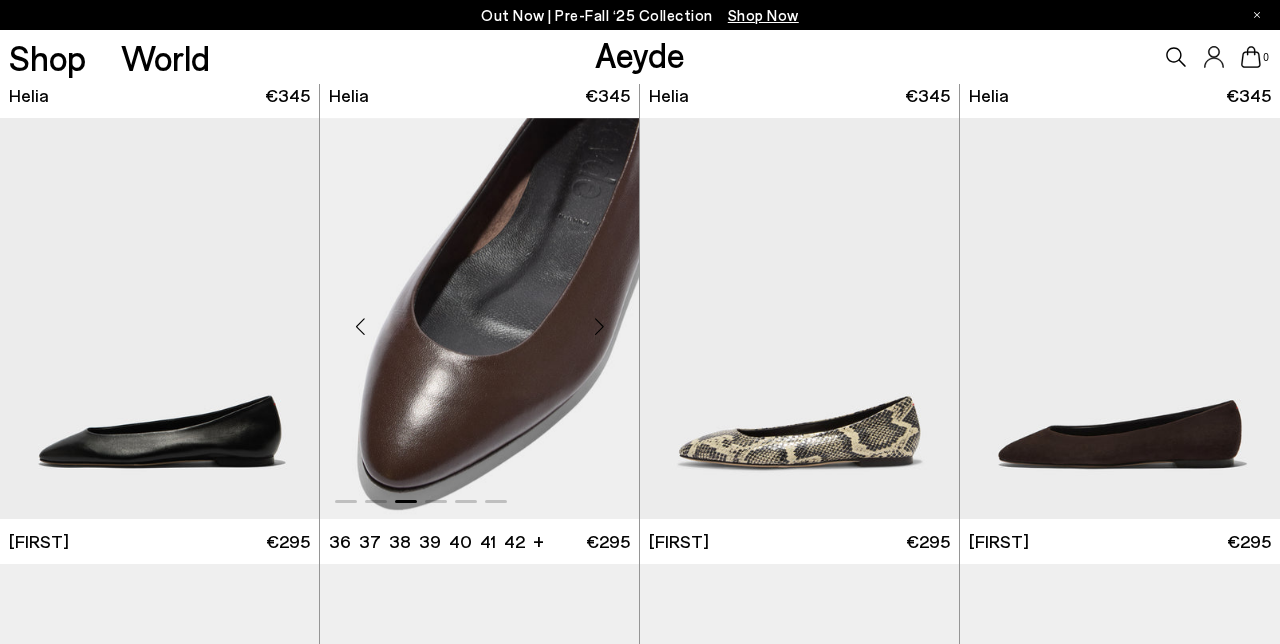 click at bounding box center [599, 326] 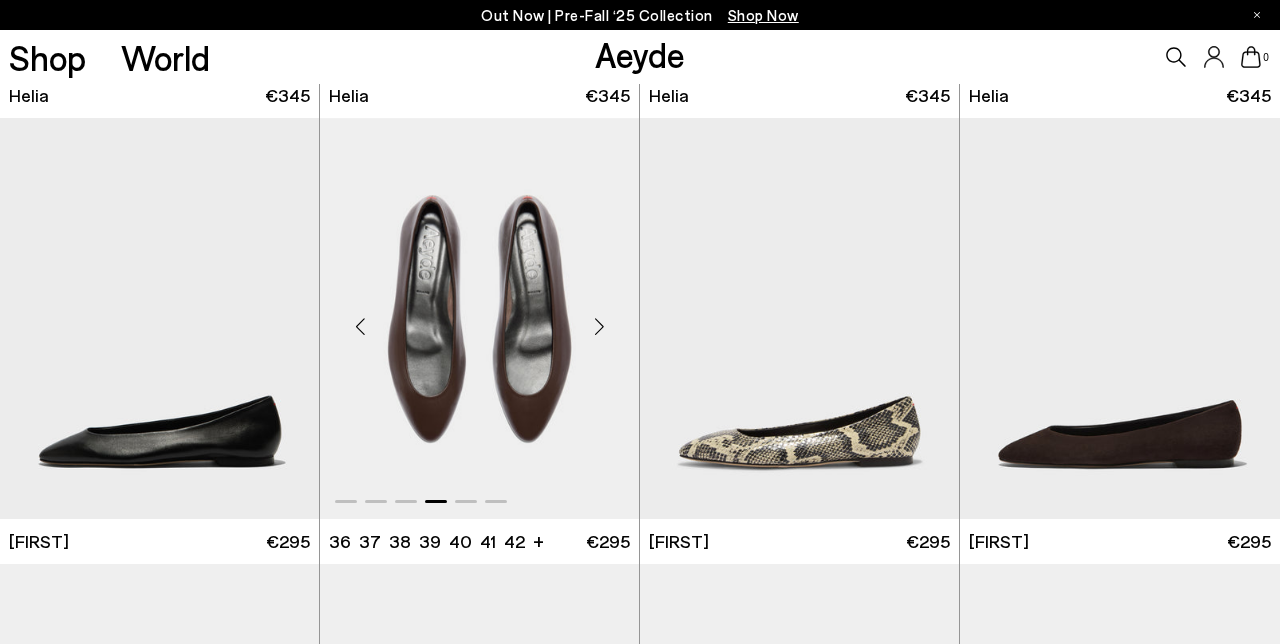 click at bounding box center (599, 326) 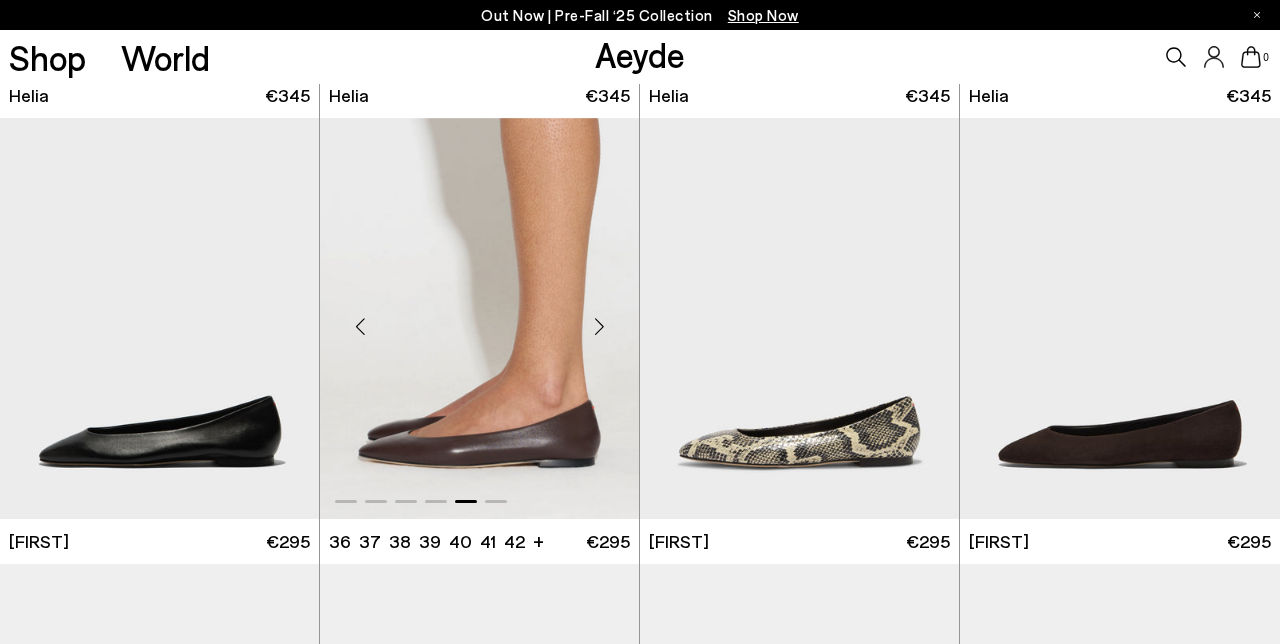 click at bounding box center (599, 326) 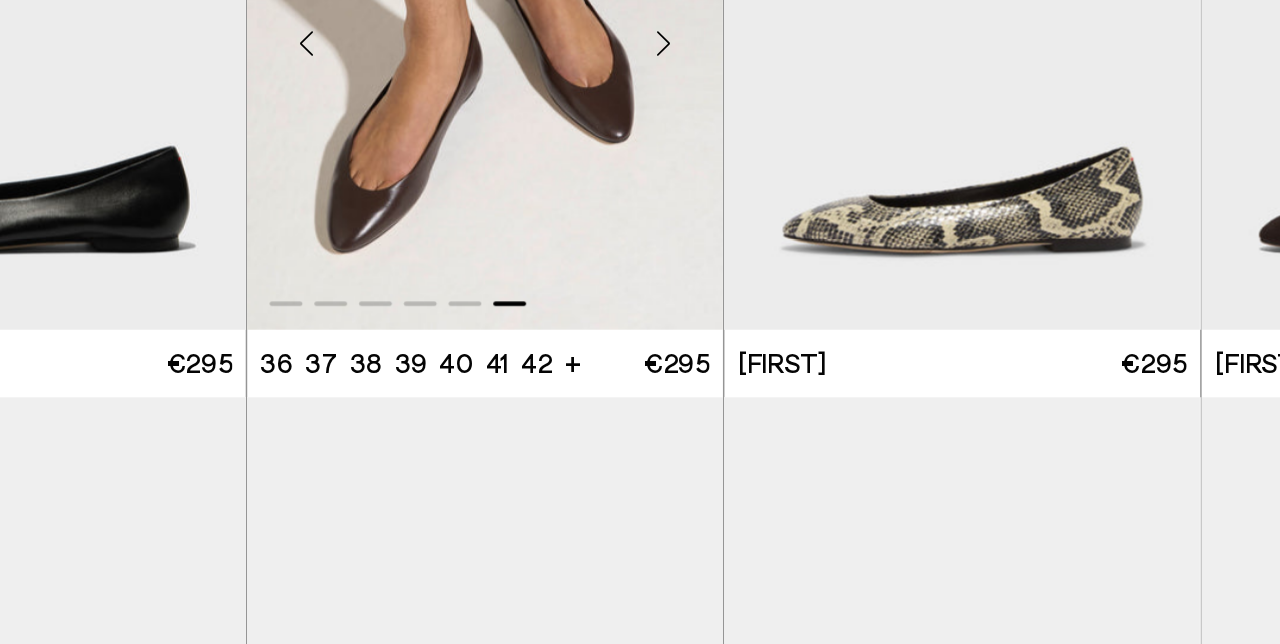 scroll, scrollTop: 503, scrollLeft: 0, axis: vertical 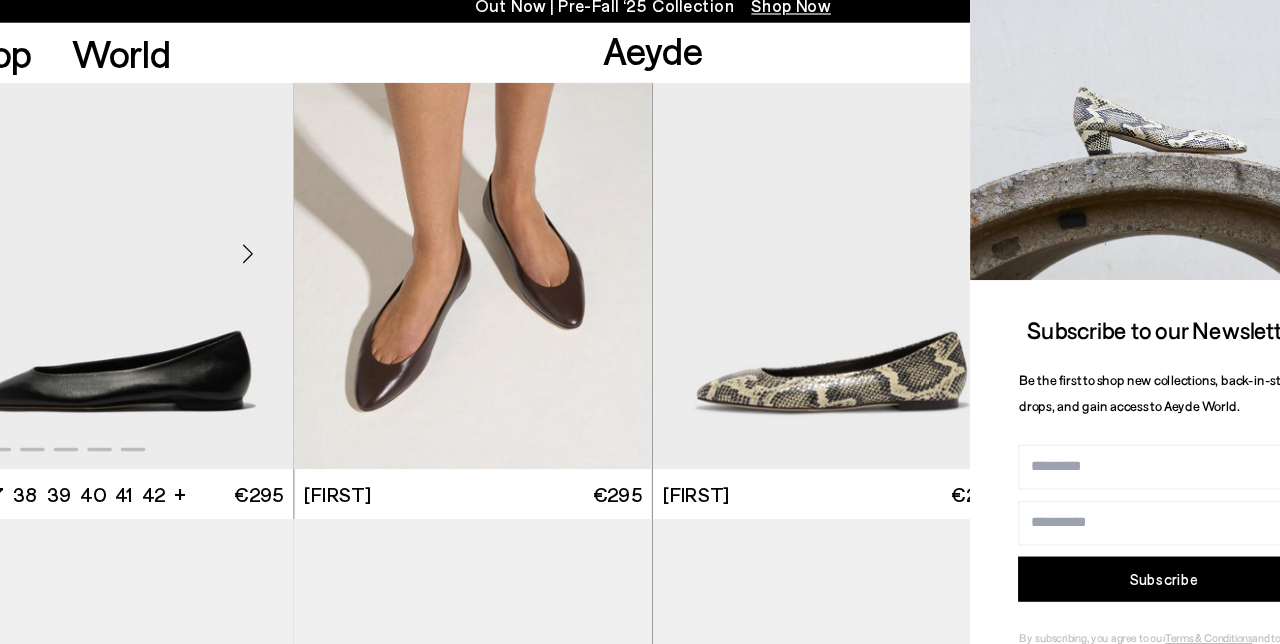 click at bounding box center (279, 236) 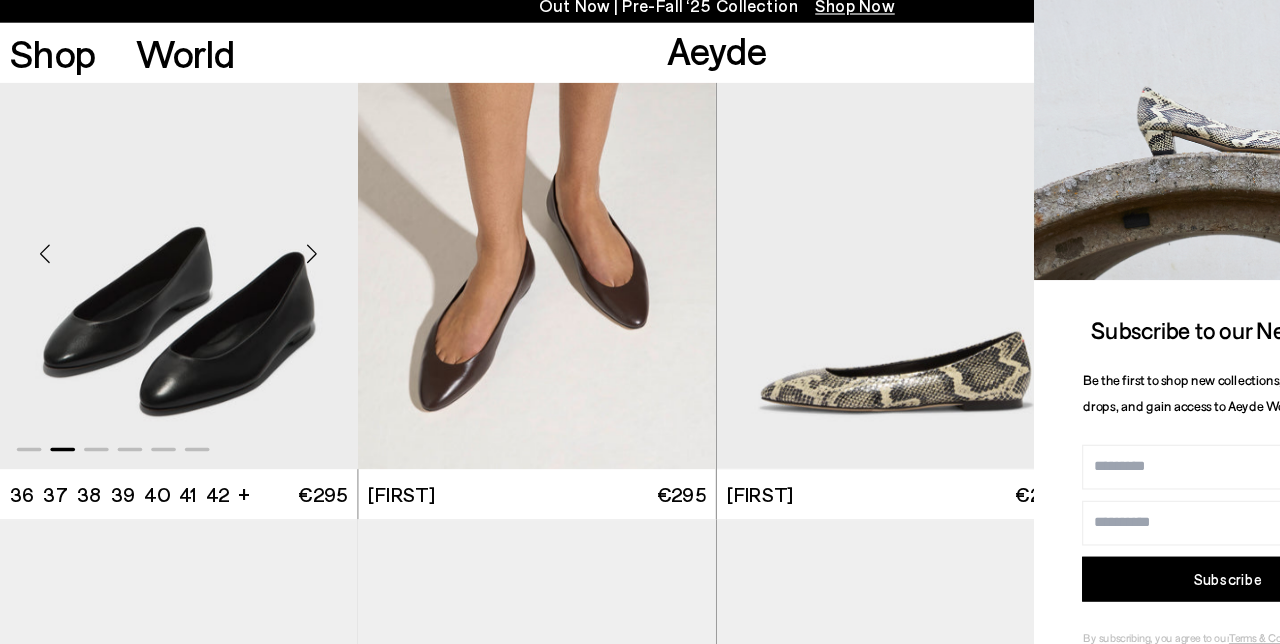 click at bounding box center [279, 236] 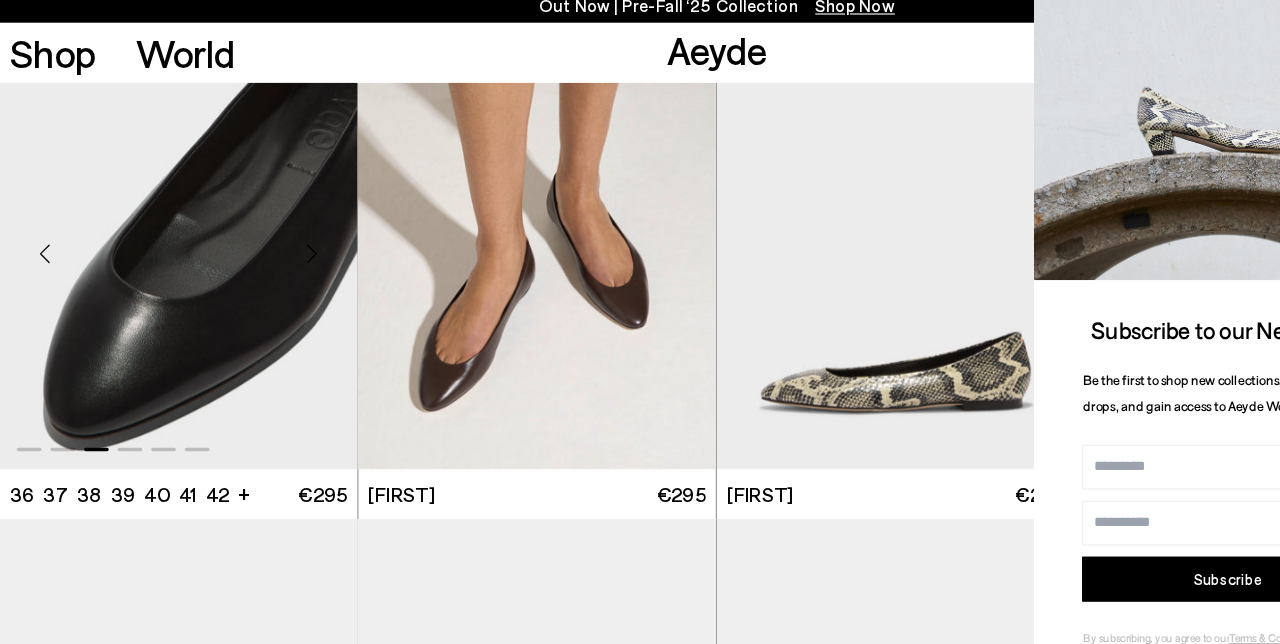 click at bounding box center (279, 236) 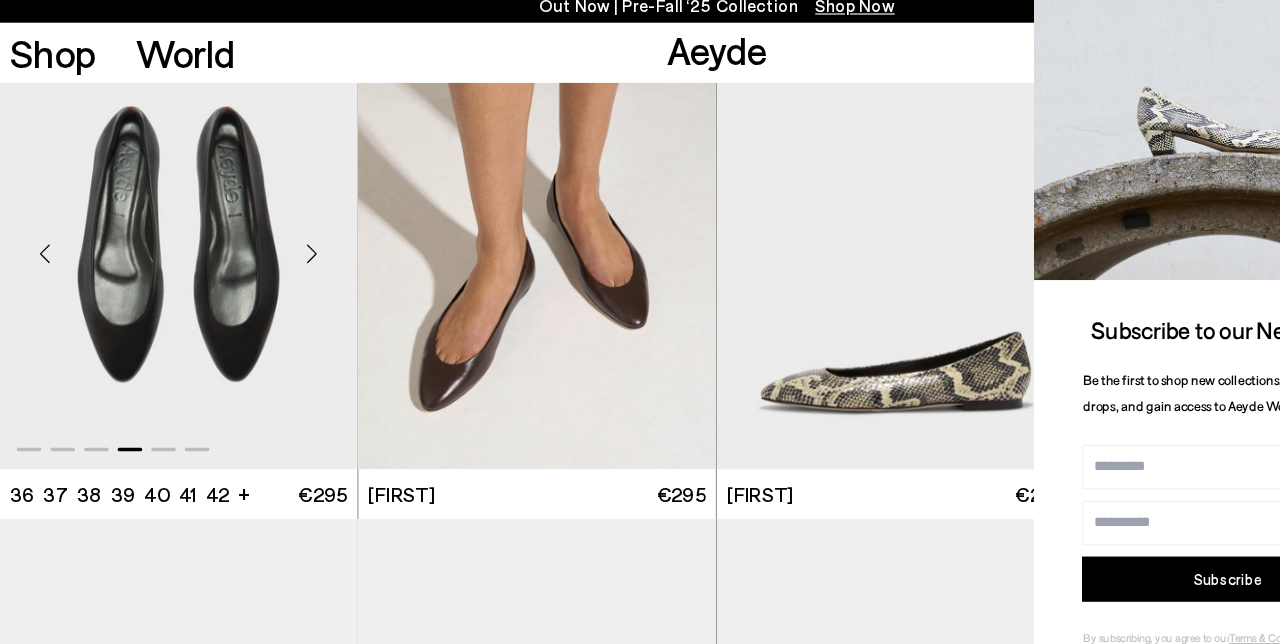 click at bounding box center (279, 236) 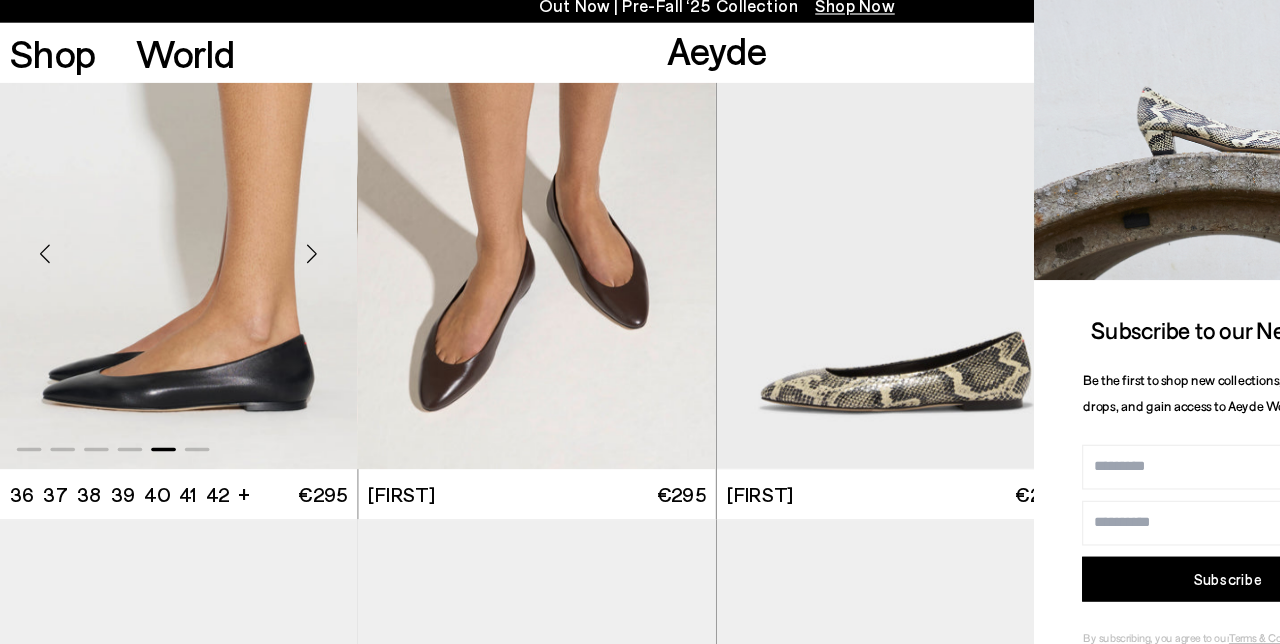 click at bounding box center (279, 236) 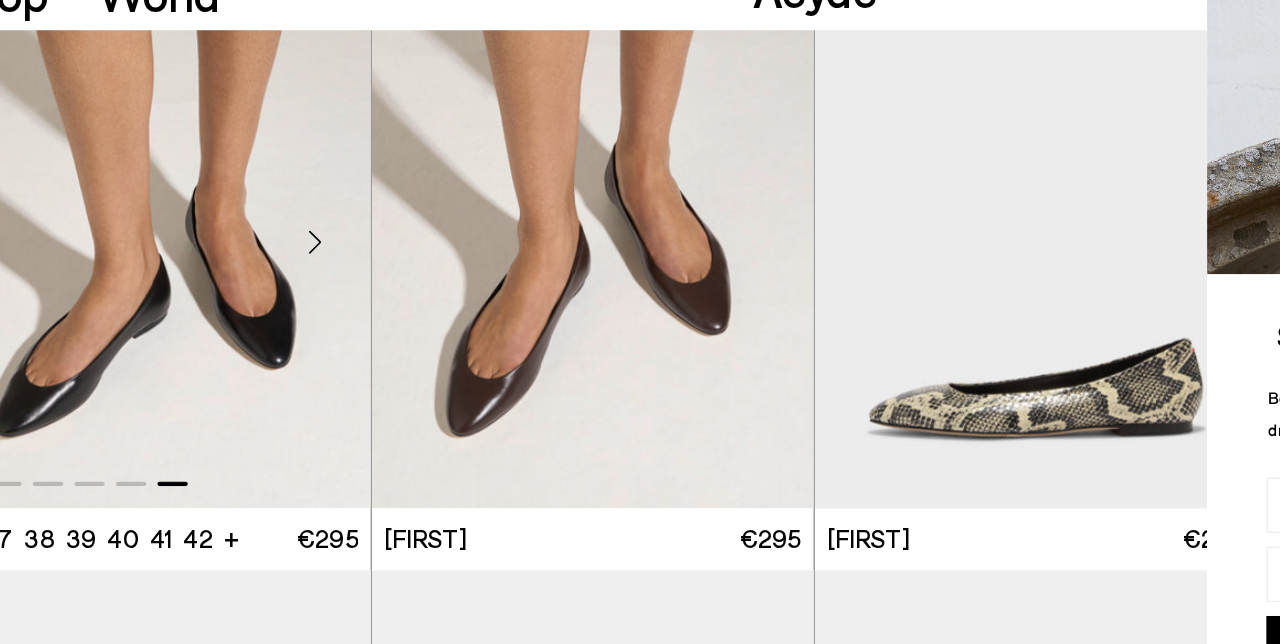 click at bounding box center (279, 236) 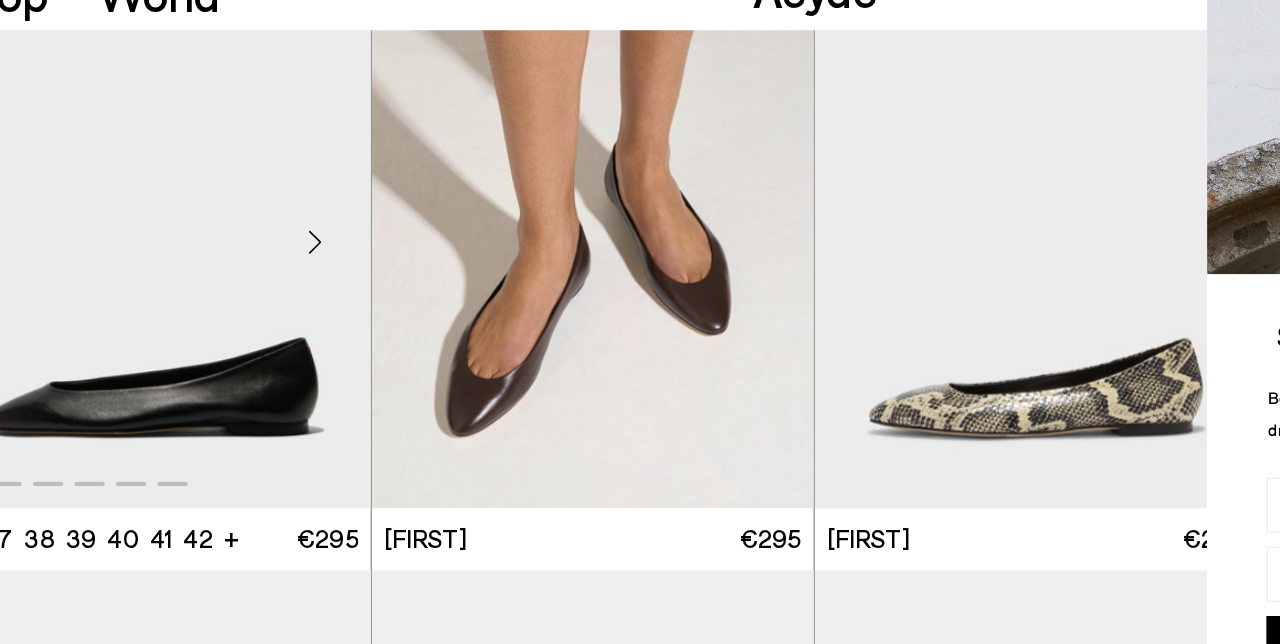 click at bounding box center (279, 236) 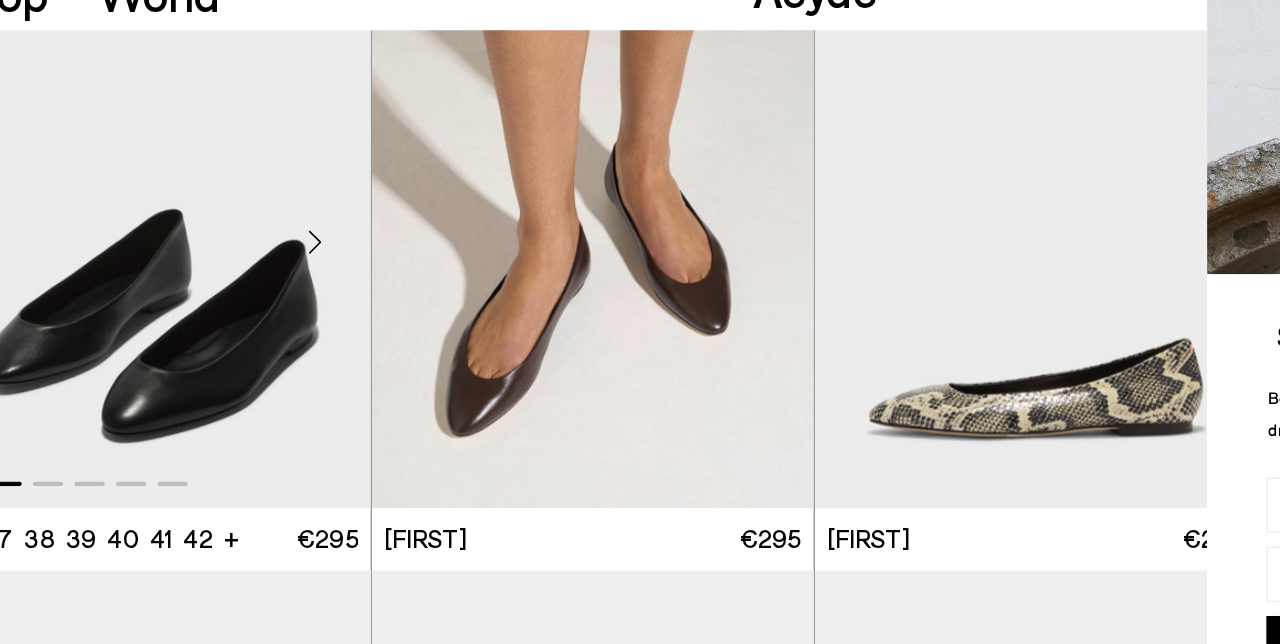 click at bounding box center (279, 236) 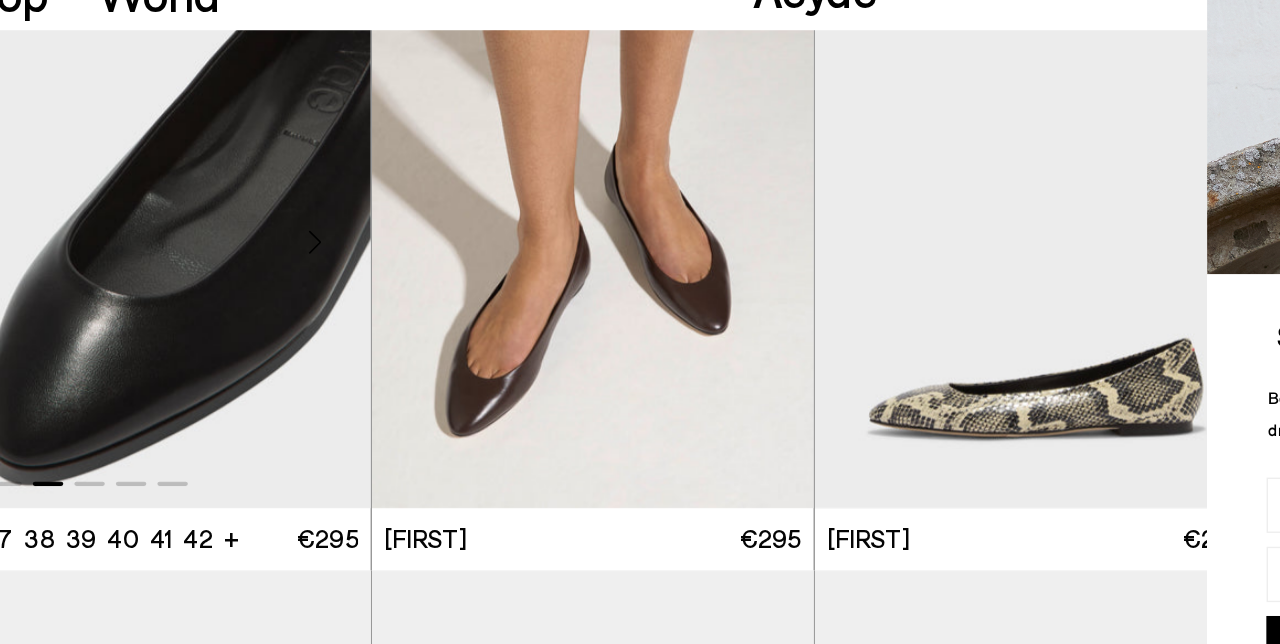 click at bounding box center [279, 236] 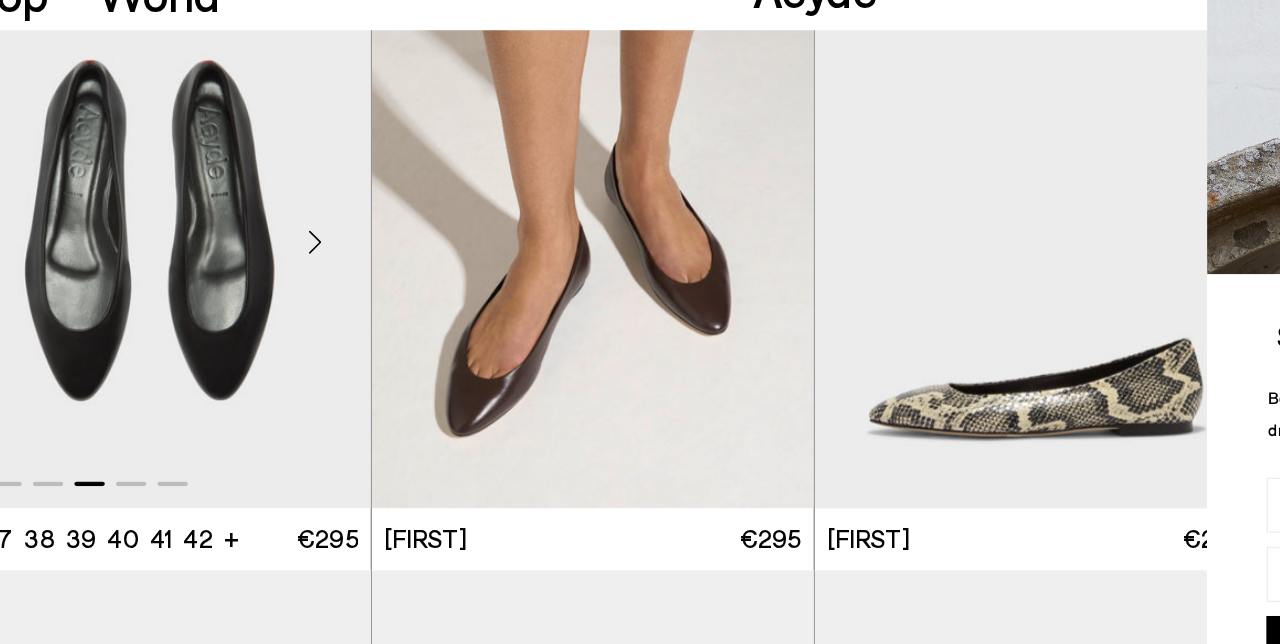 click at bounding box center (279, 236) 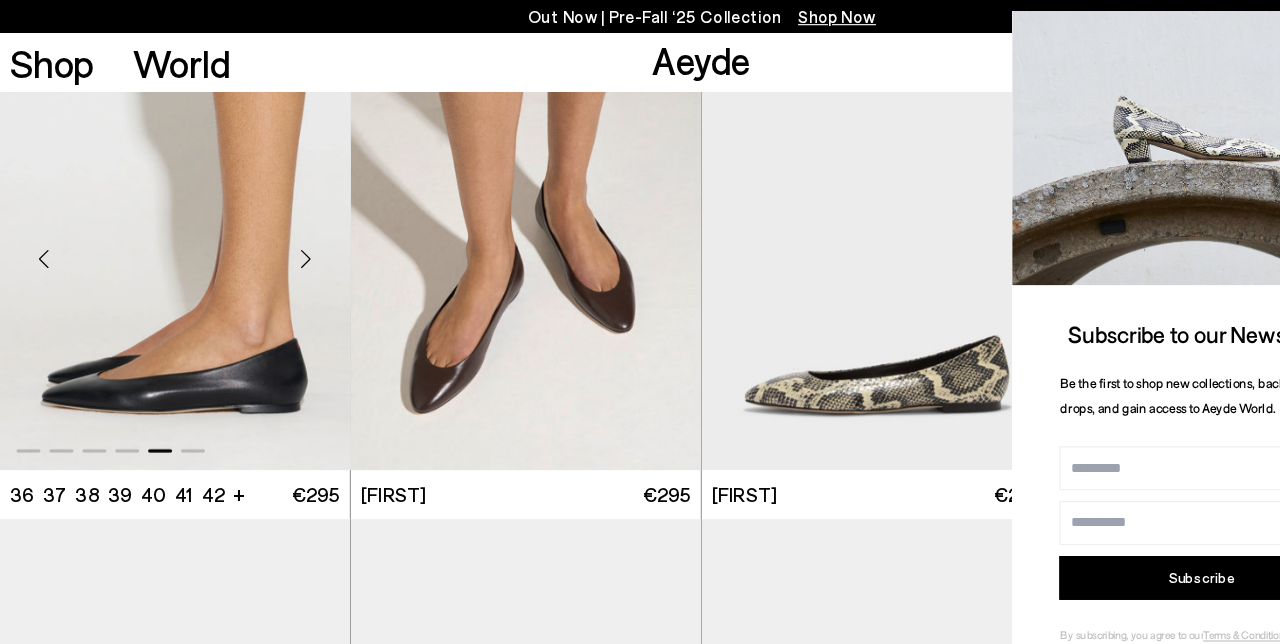 click at bounding box center [279, 236] 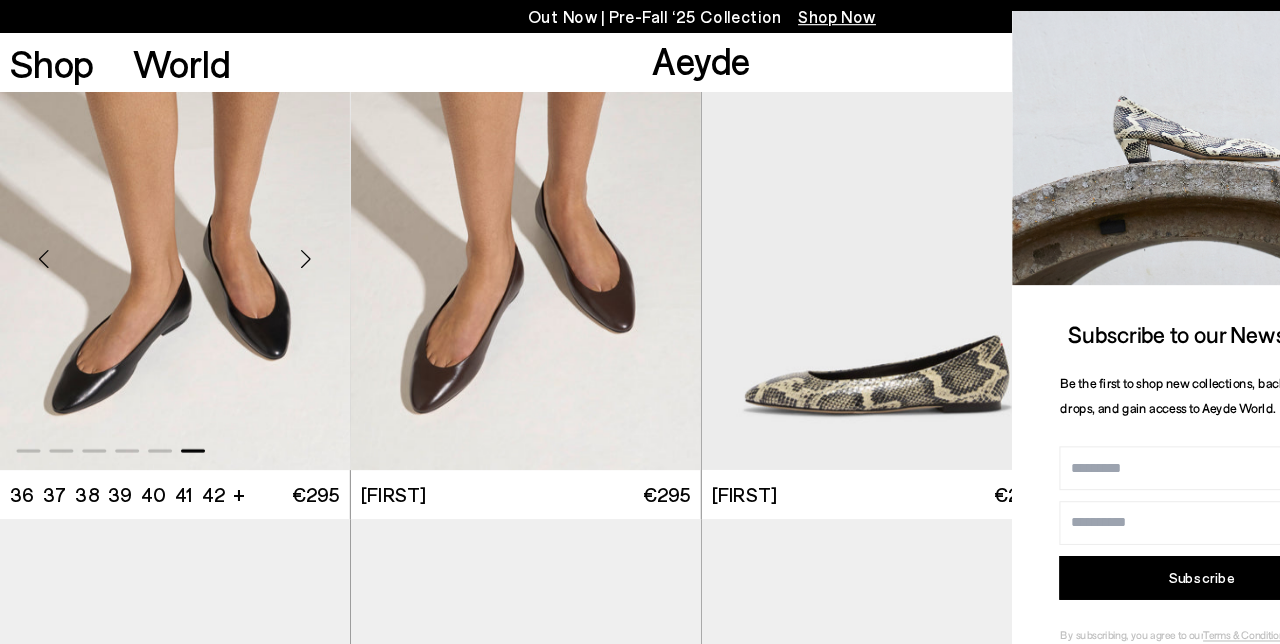 click at bounding box center [279, 236] 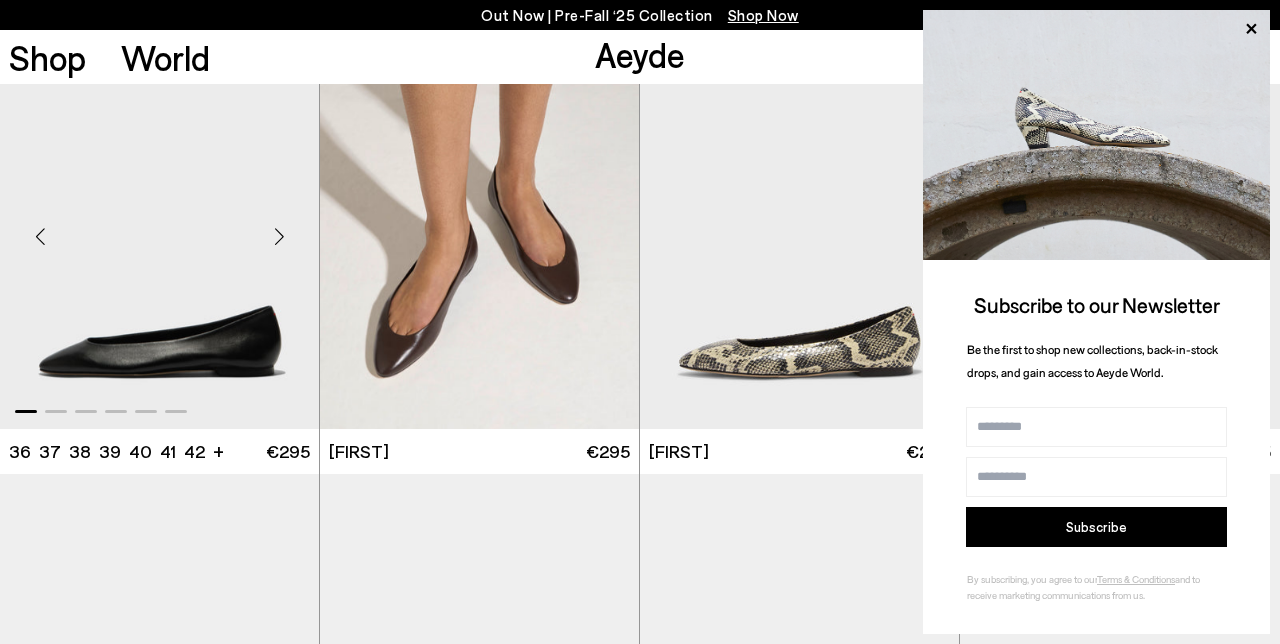 click at bounding box center (279, 236) 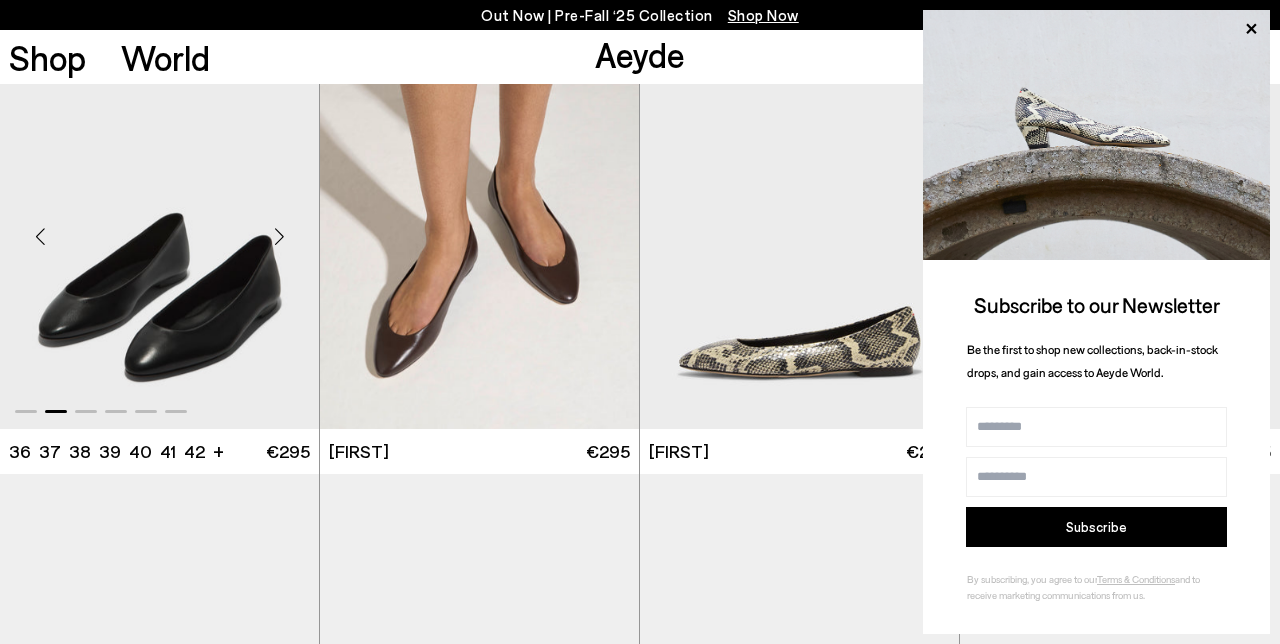click at bounding box center (279, 236) 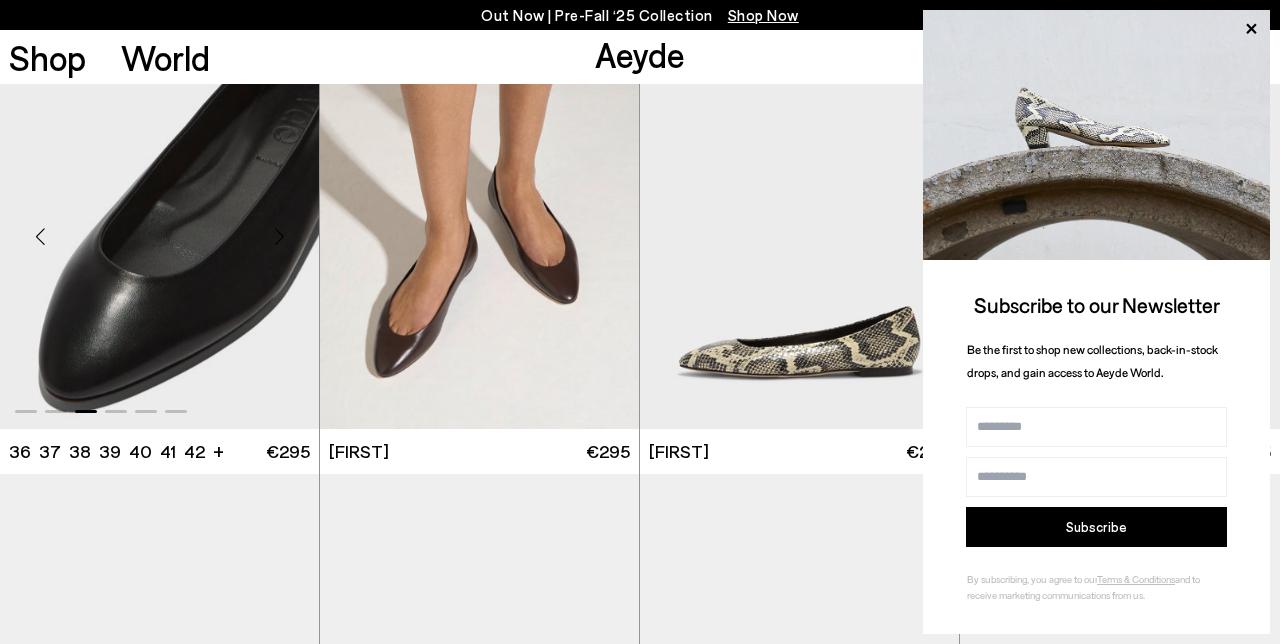 click at bounding box center (279, 236) 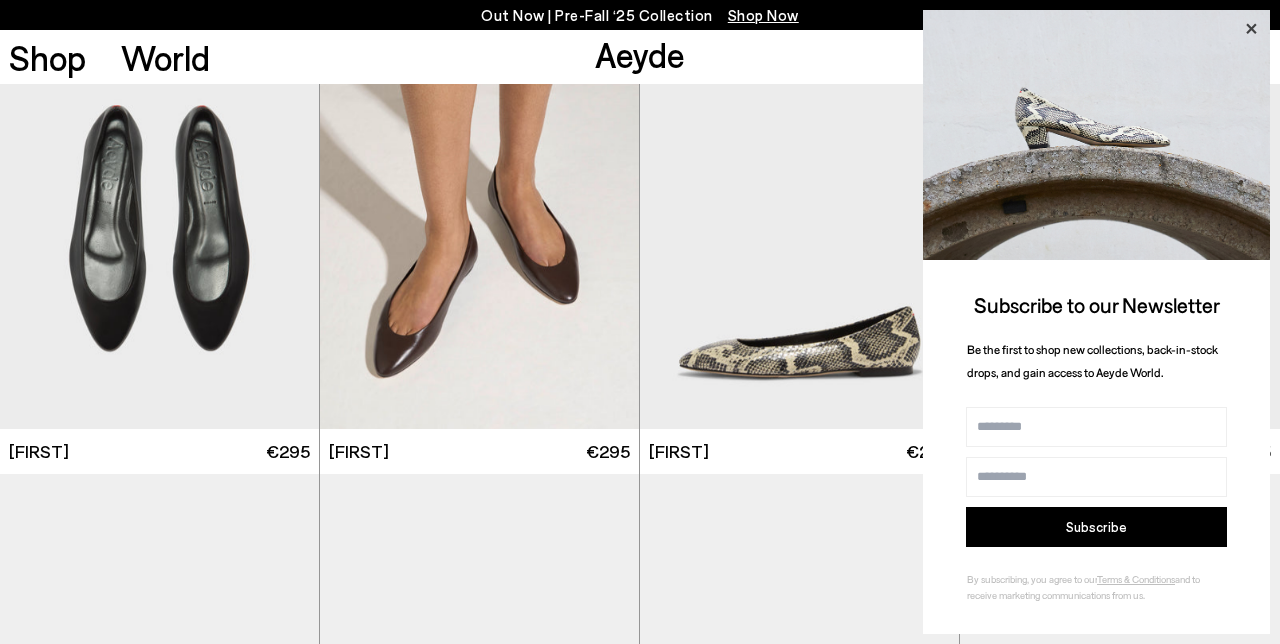 click 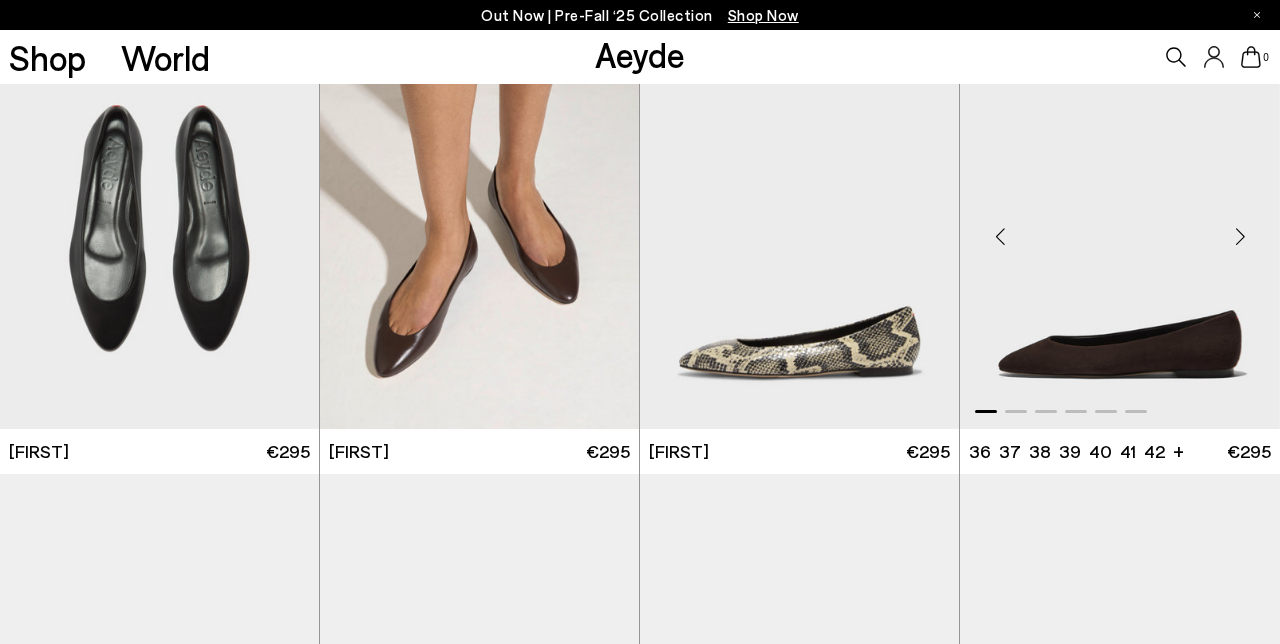 click at bounding box center [1240, 236] 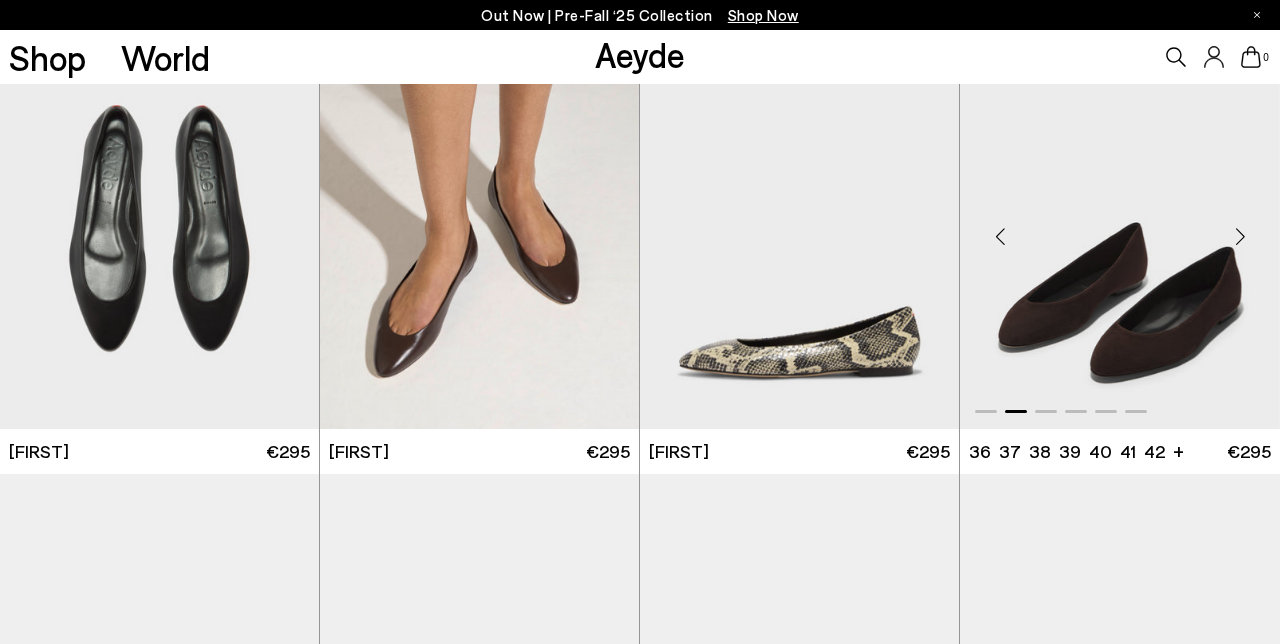 click at bounding box center (1240, 236) 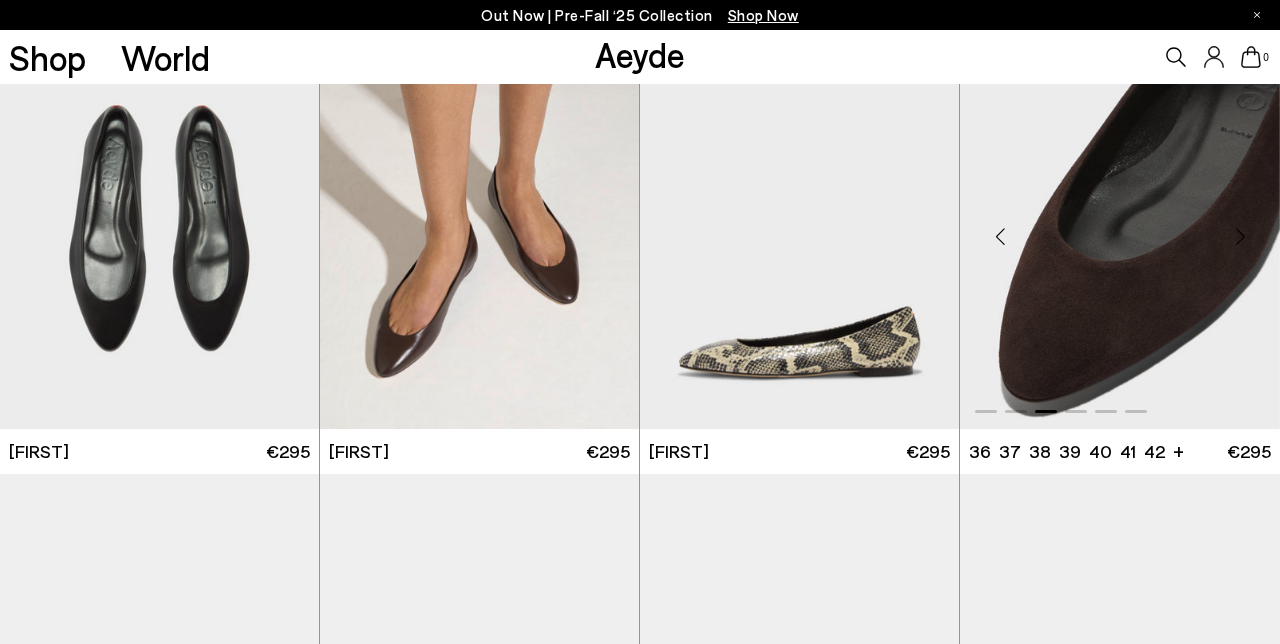 click at bounding box center [1240, 236] 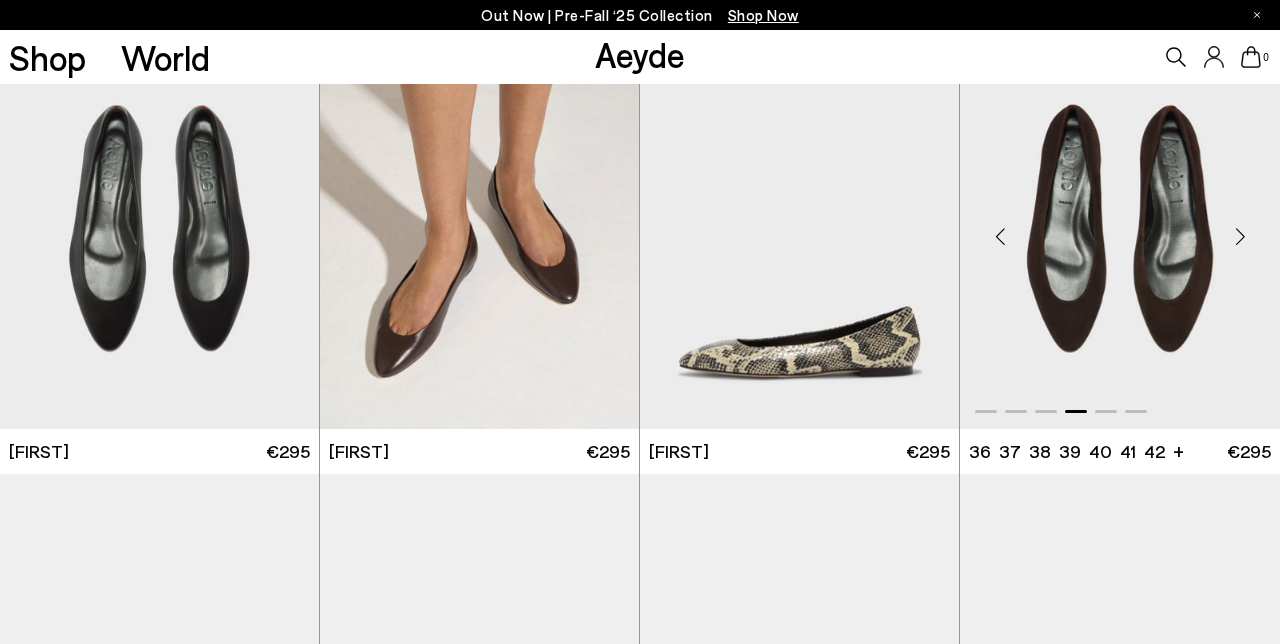 click at bounding box center (1240, 236) 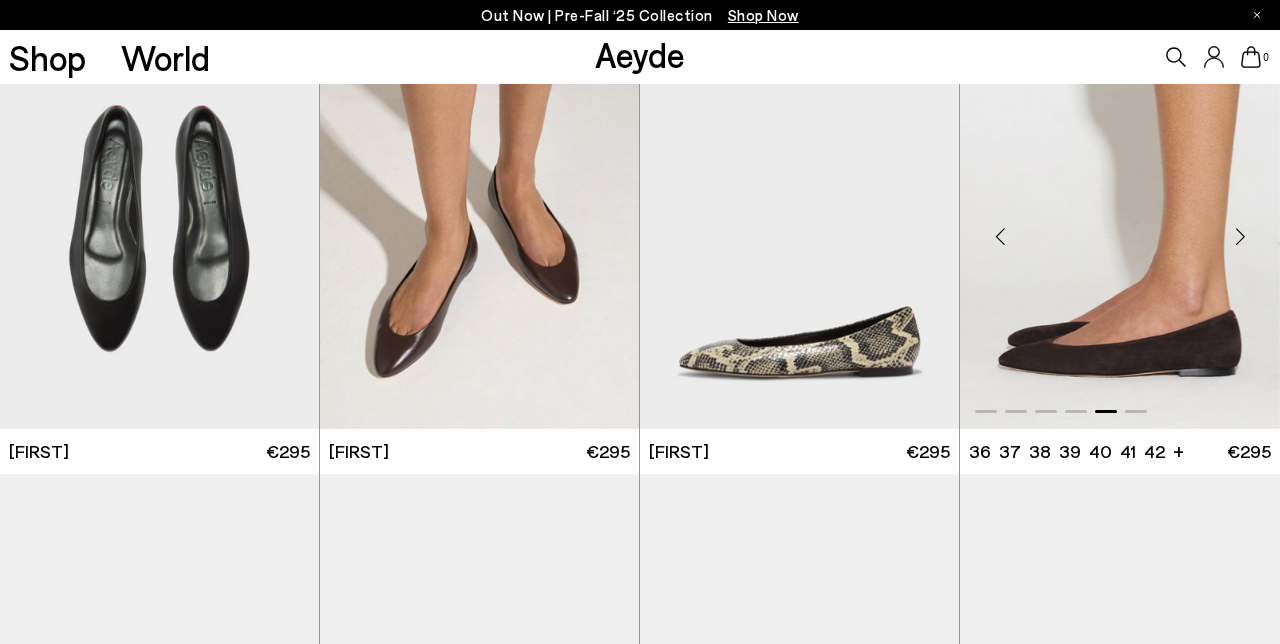 click at bounding box center [1240, 236] 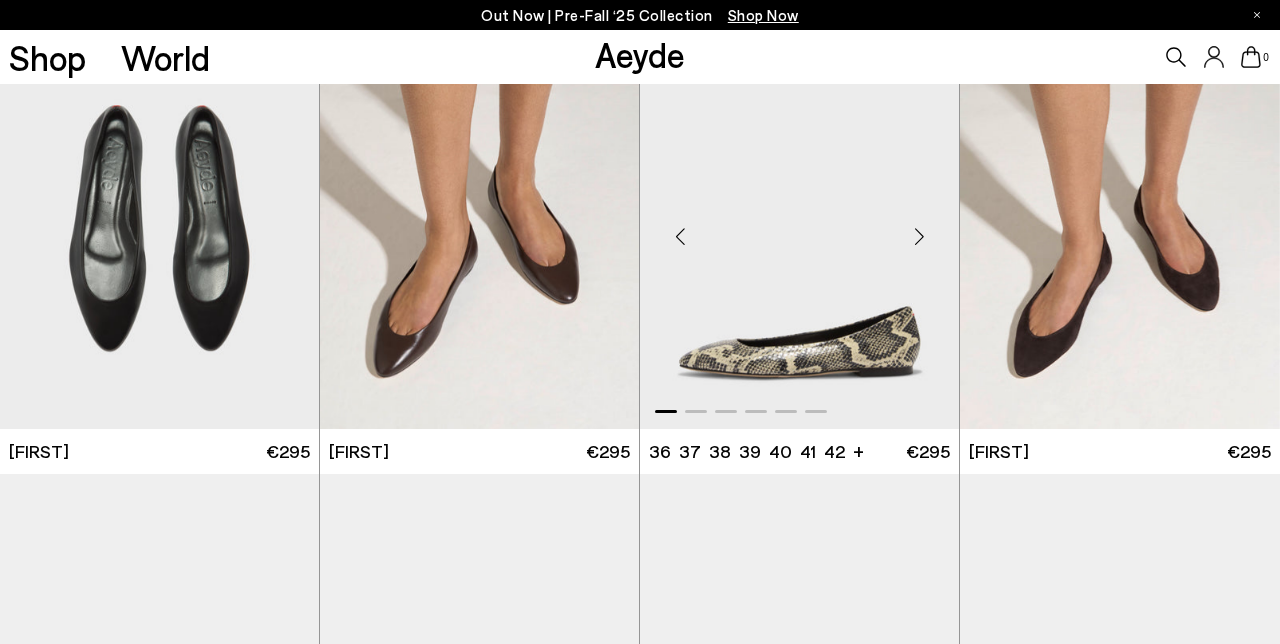 click at bounding box center [919, 236] 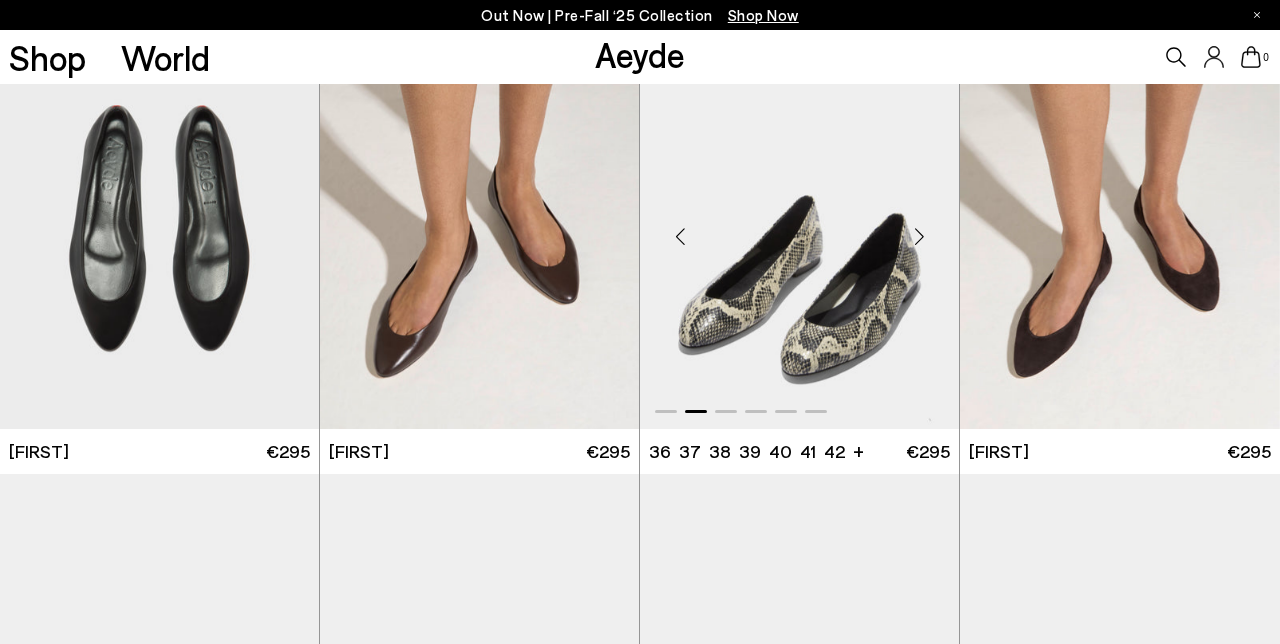click at bounding box center [919, 236] 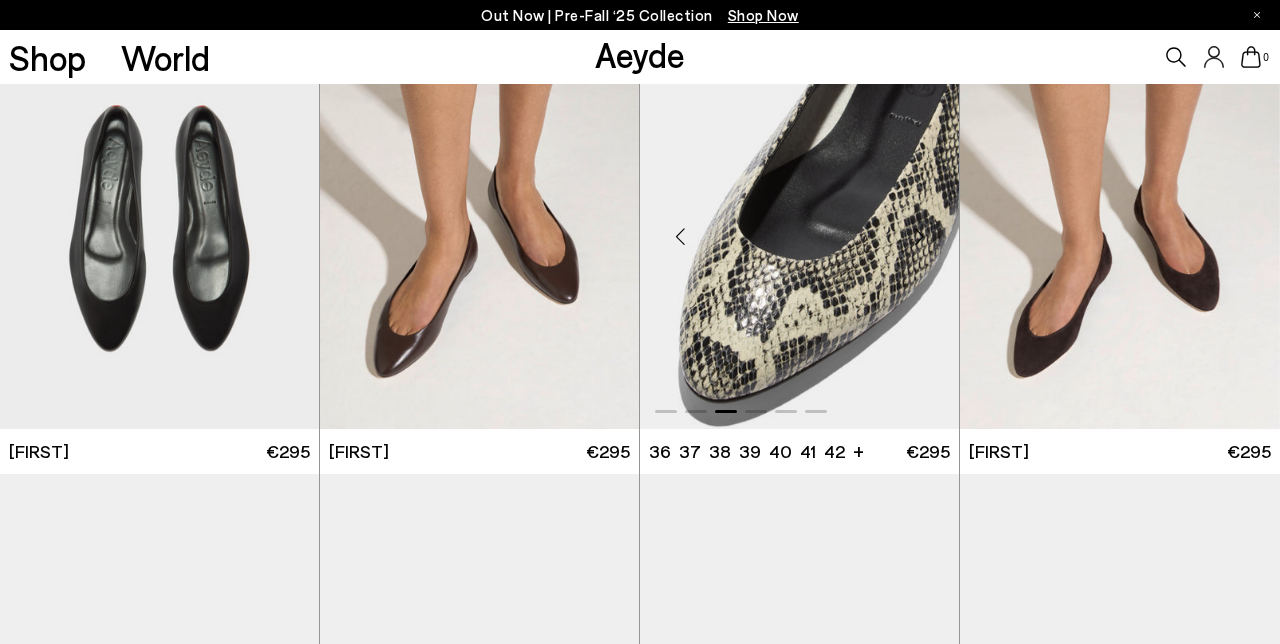 click at bounding box center (919, 236) 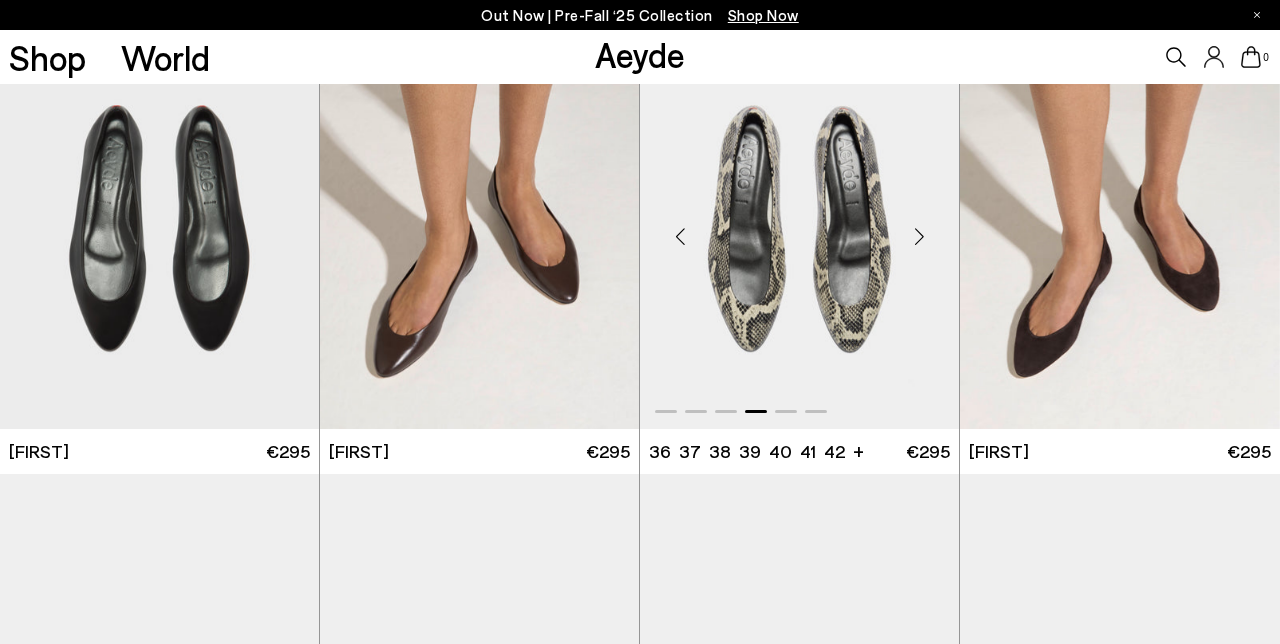 click at bounding box center [919, 236] 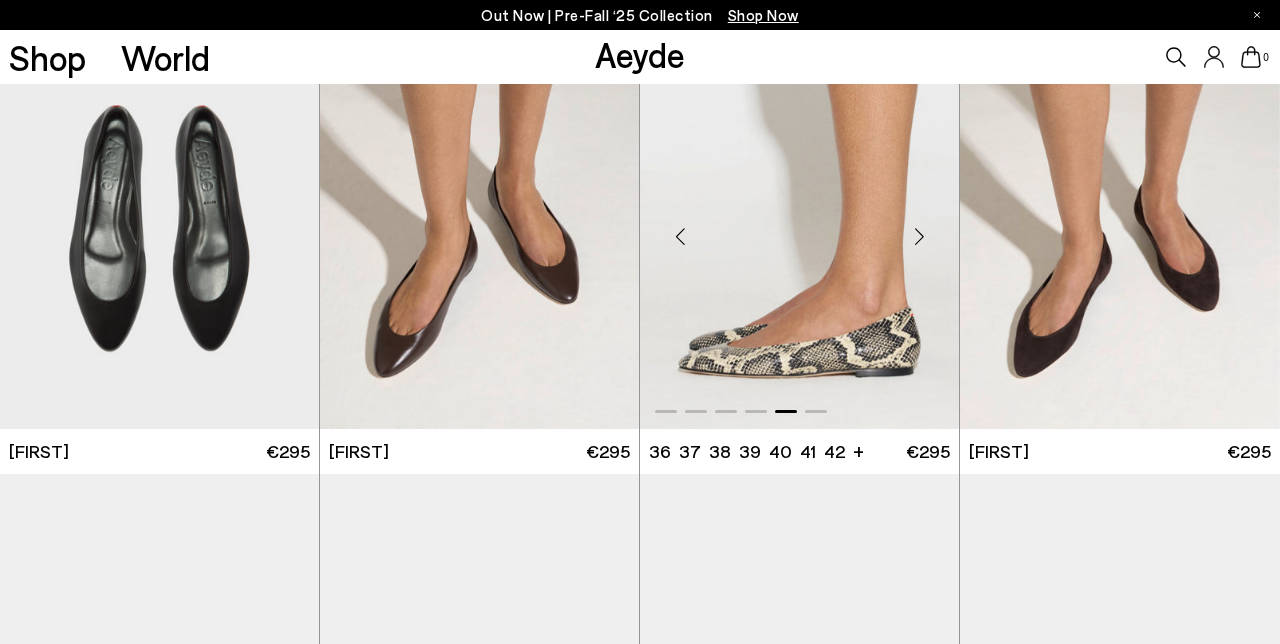click at bounding box center (919, 236) 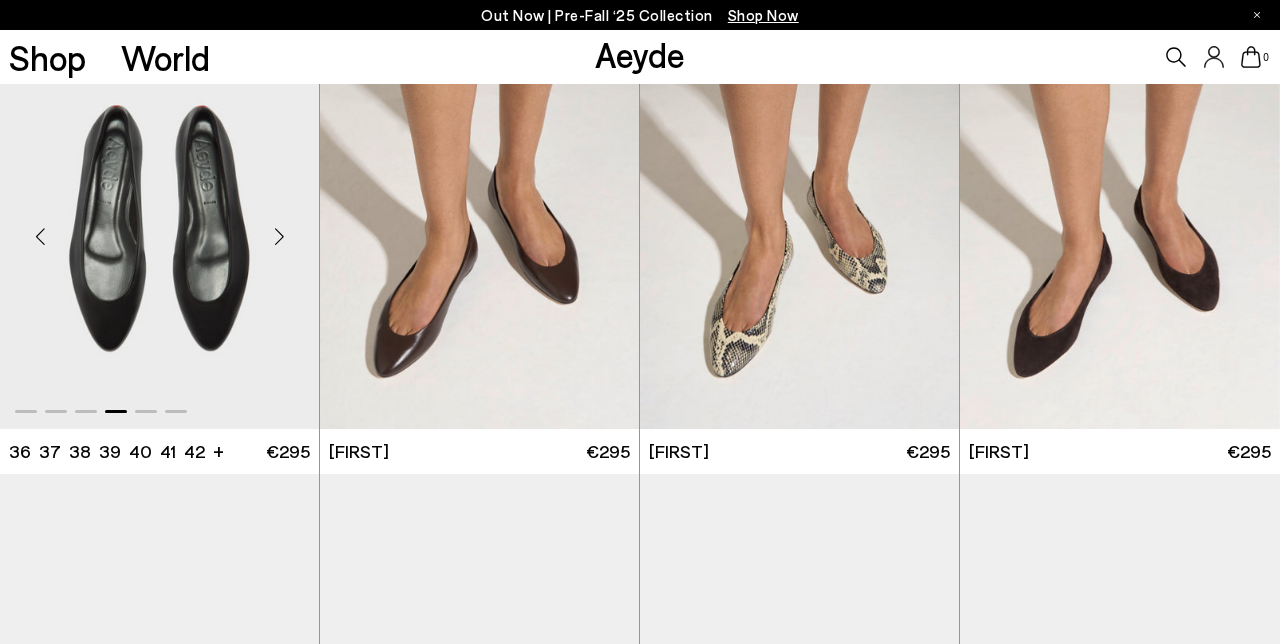 click at bounding box center [279, 236] 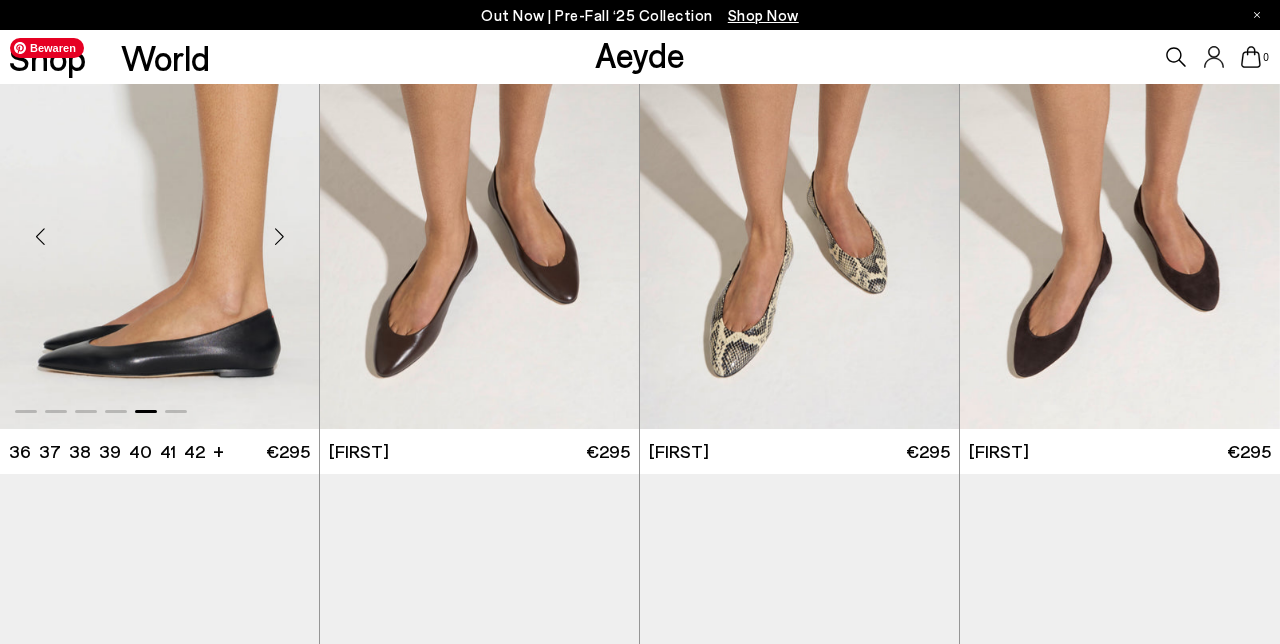 click at bounding box center (159, 228) 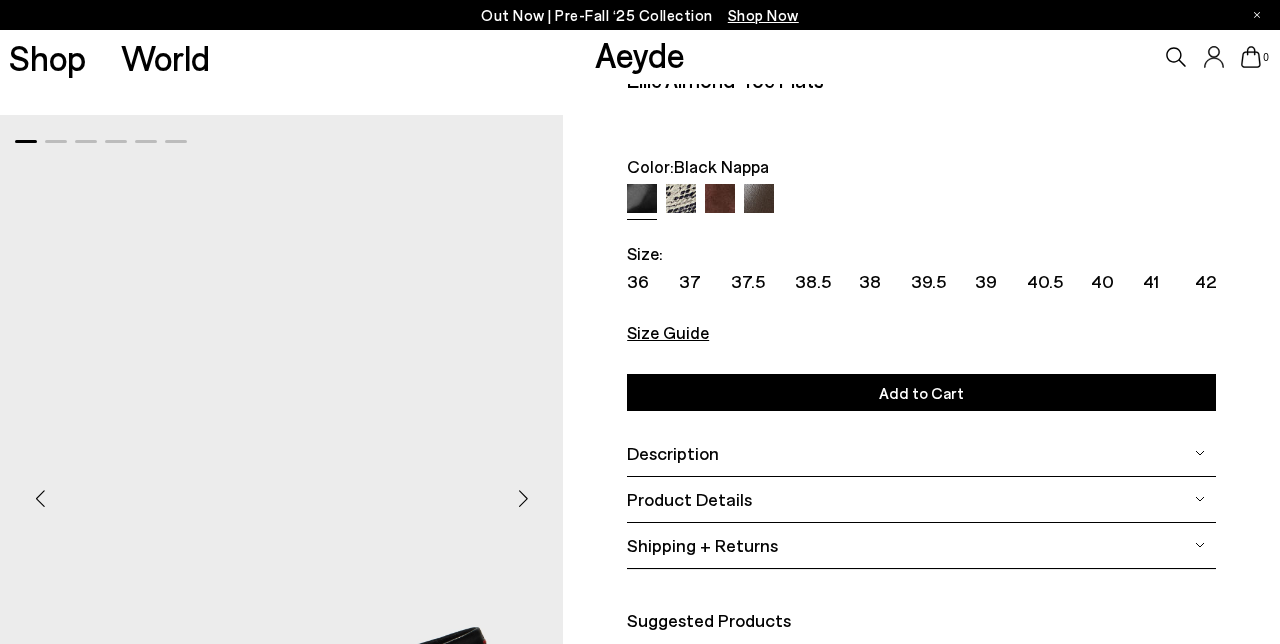 scroll, scrollTop: 0, scrollLeft: 0, axis: both 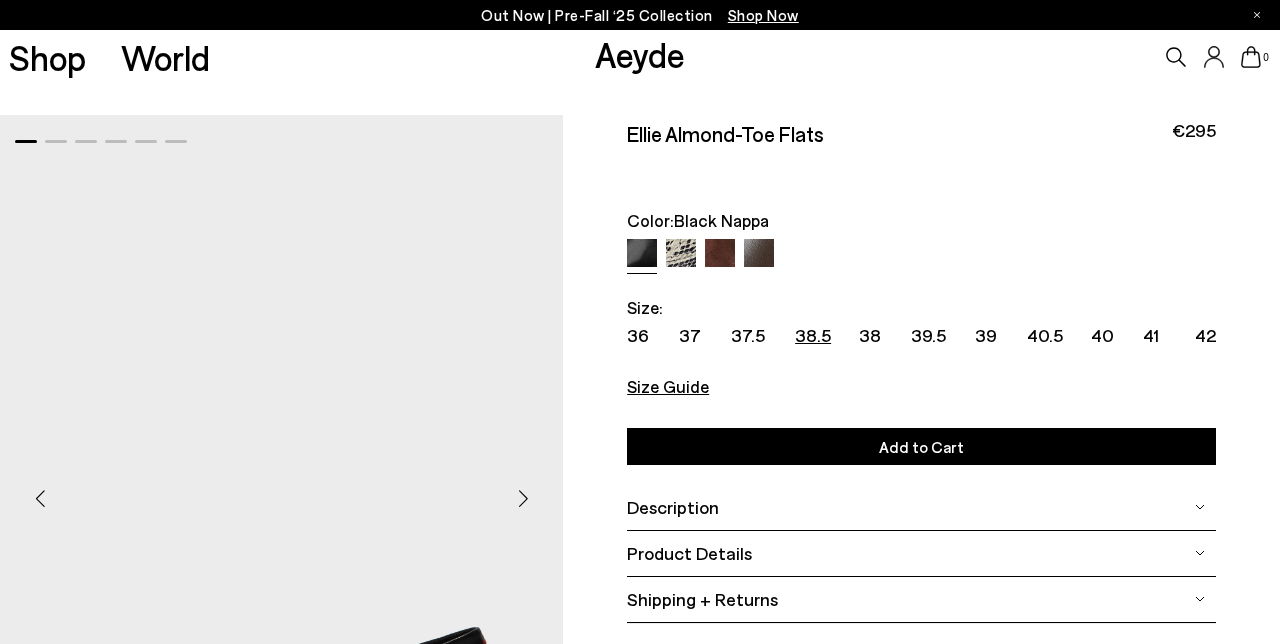 click on "38.5" at bounding box center (813, 335) 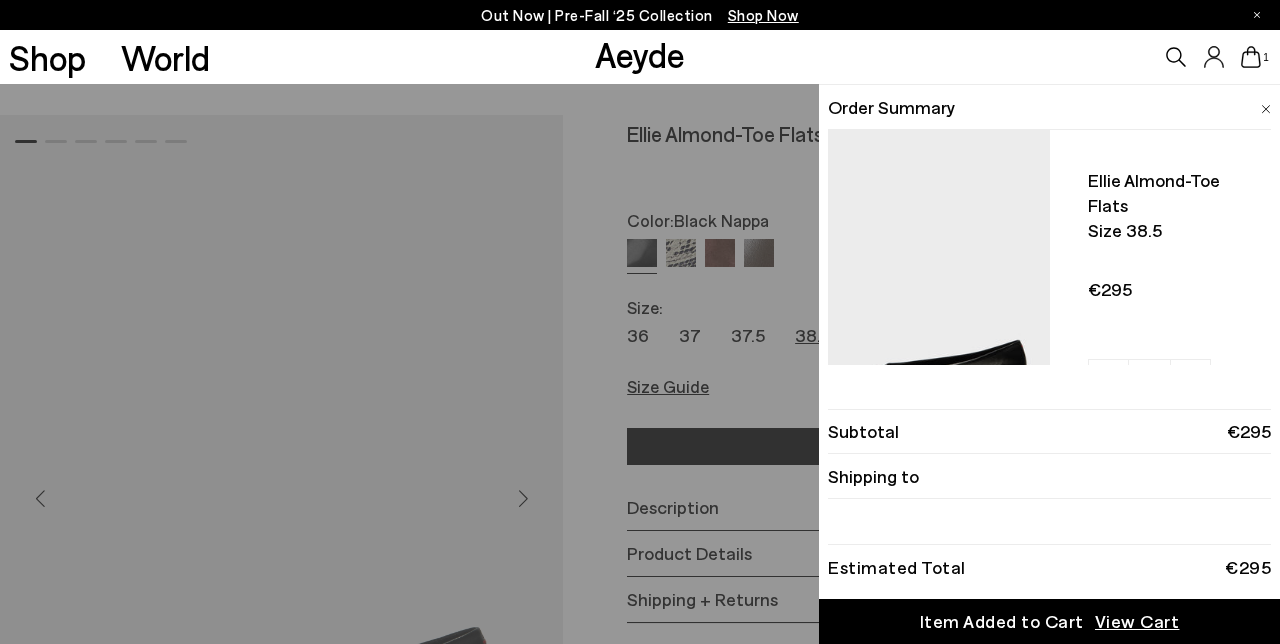 click on "Quick Add
Color
Size
View Details
Order Summary
Ellie almond-toe flats
Size
38.5
- +" at bounding box center [640, 364] 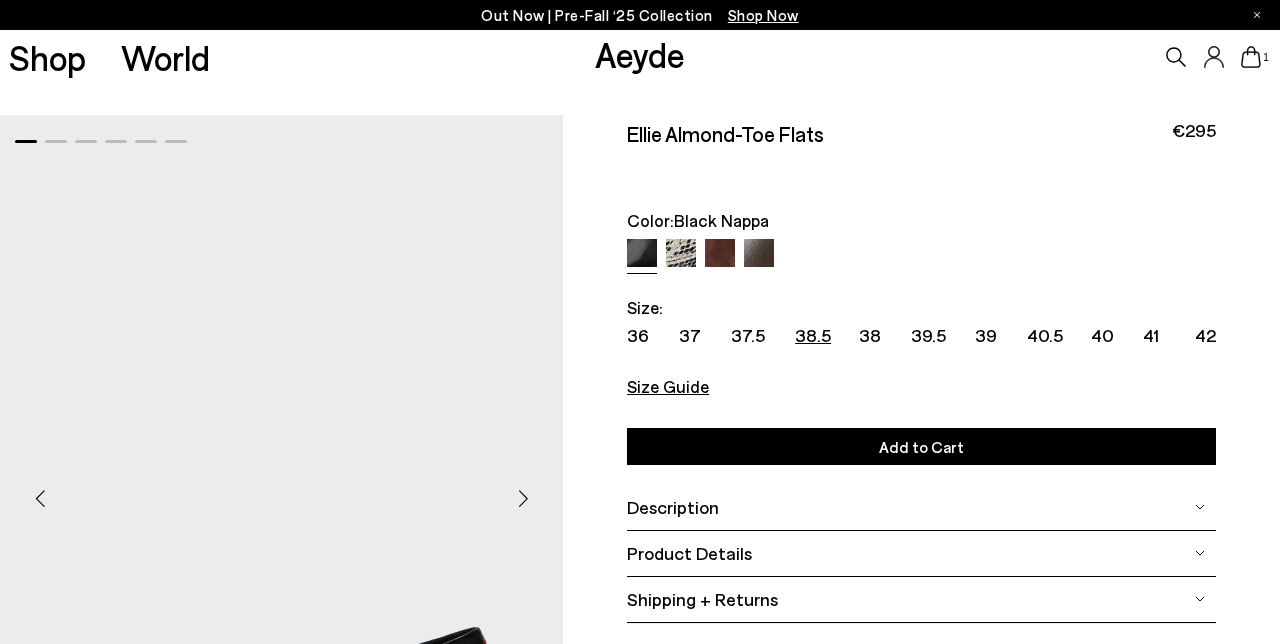 click on "Description" at bounding box center (673, 507) 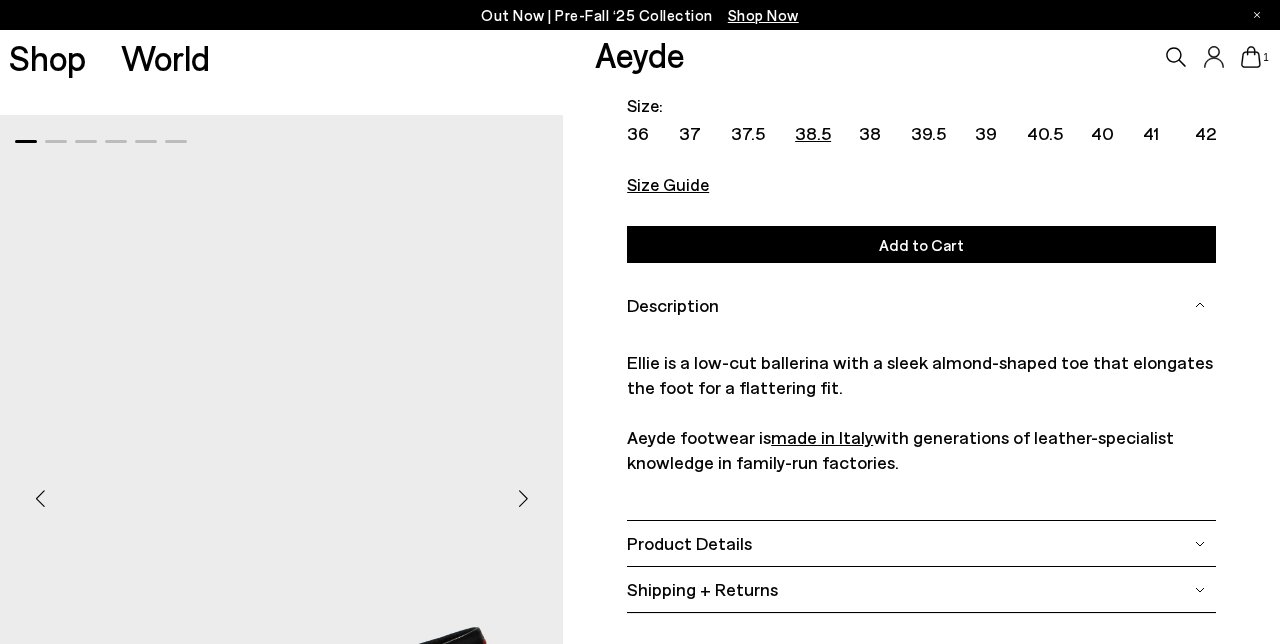 scroll, scrollTop: 221, scrollLeft: 0, axis: vertical 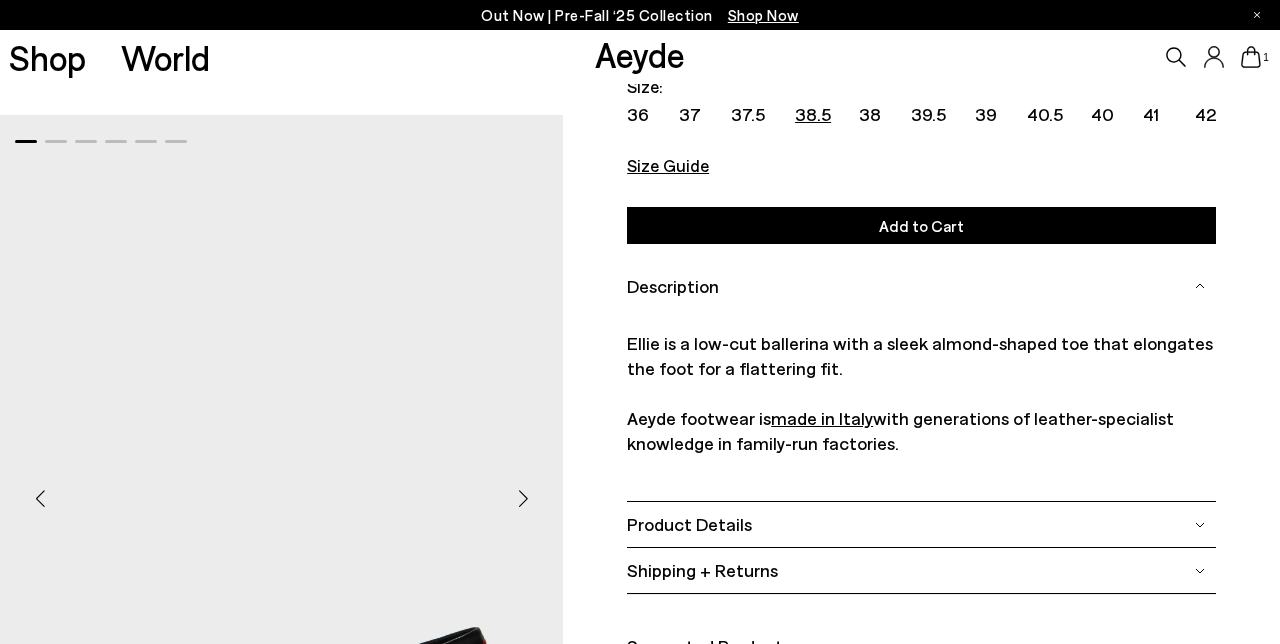 click on "Product Details" at bounding box center [689, 524] 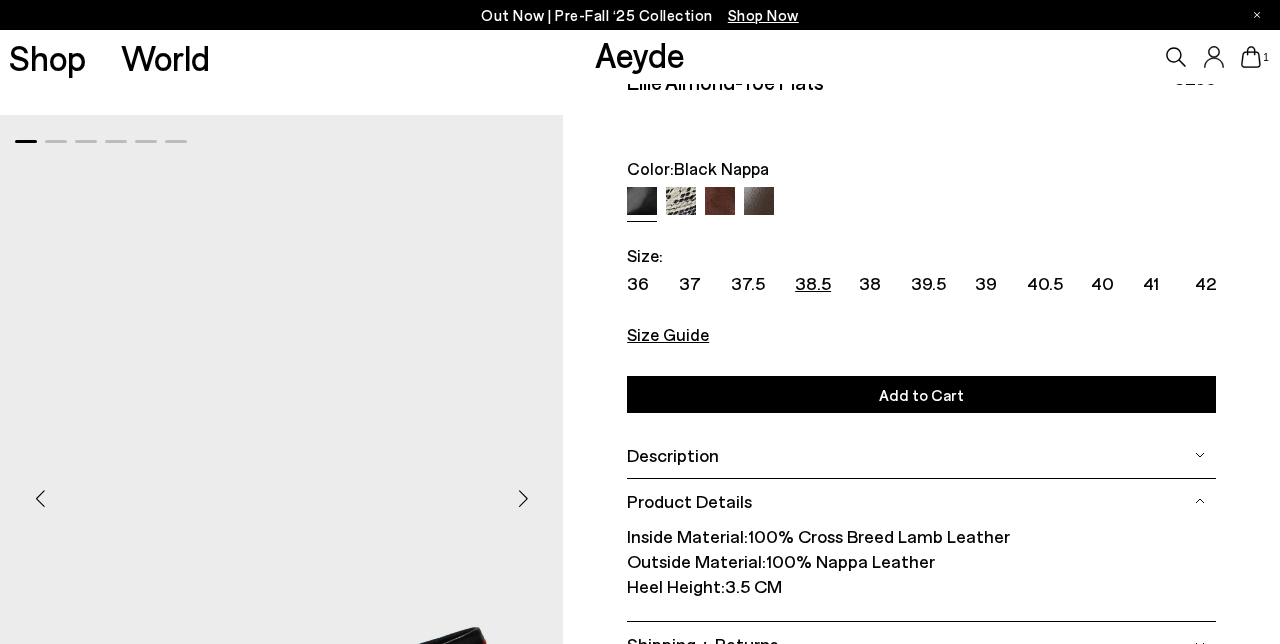 scroll, scrollTop: 41, scrollLeft: 0, axis: vertical 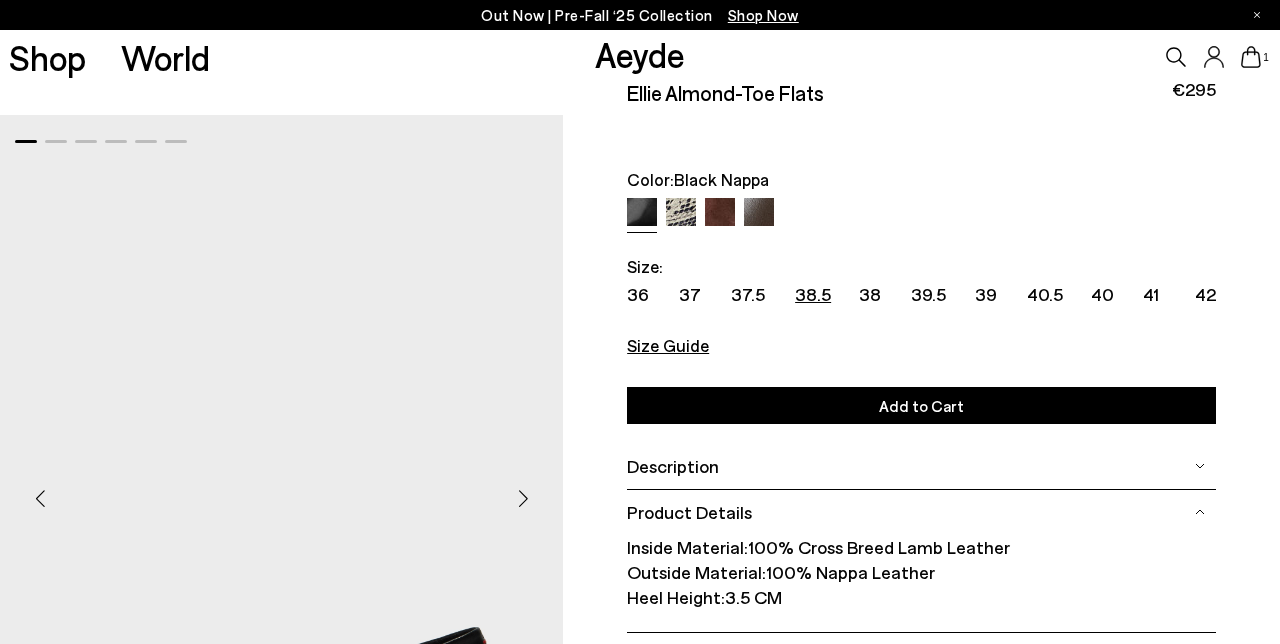 click on "Size Guide" at bounding box center (668, 345) 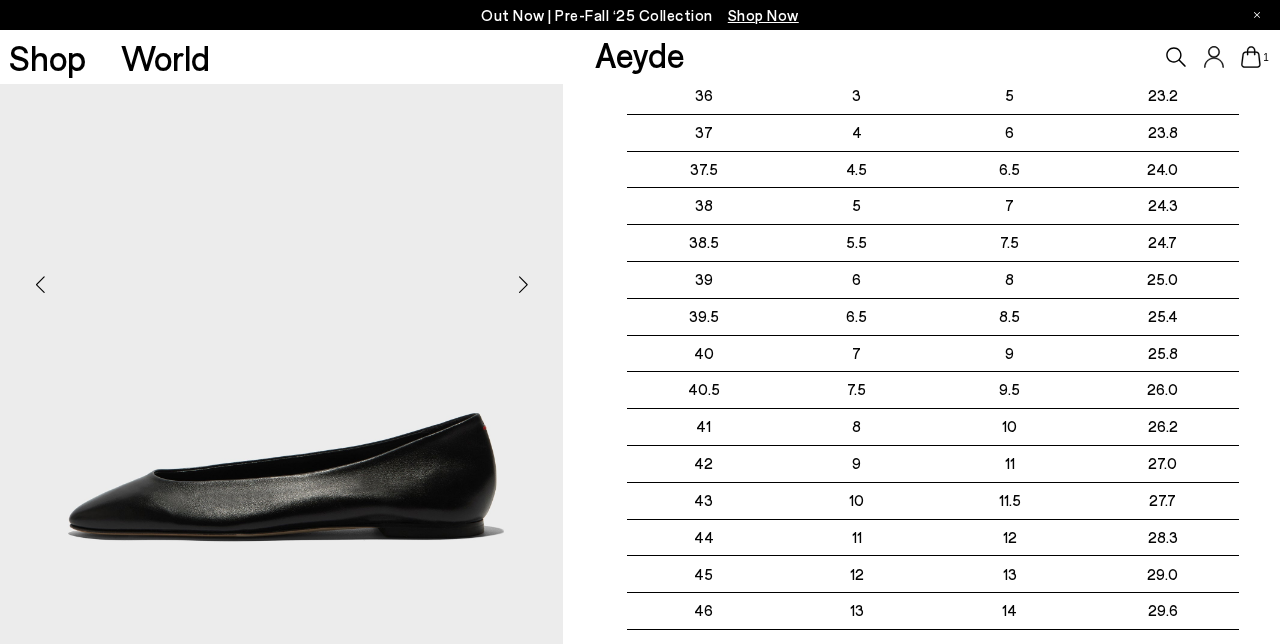 scroll, scrollTop: 0, scrollLeft: 0, axis: both 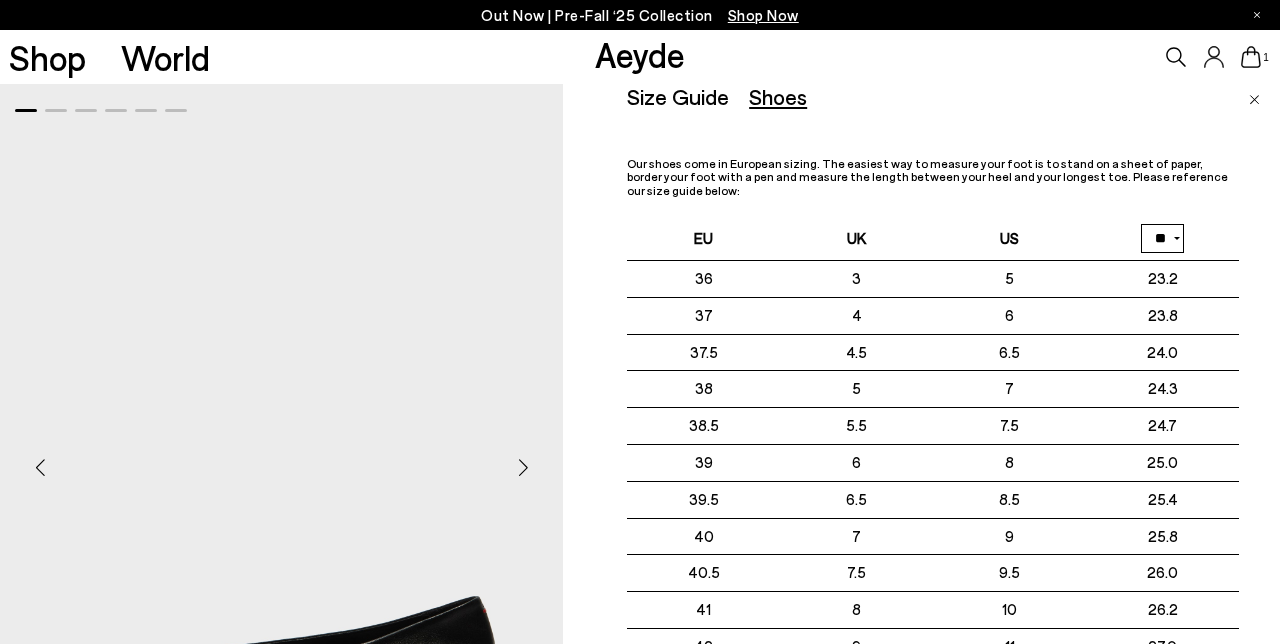 click at bounding box center [1254, 100] 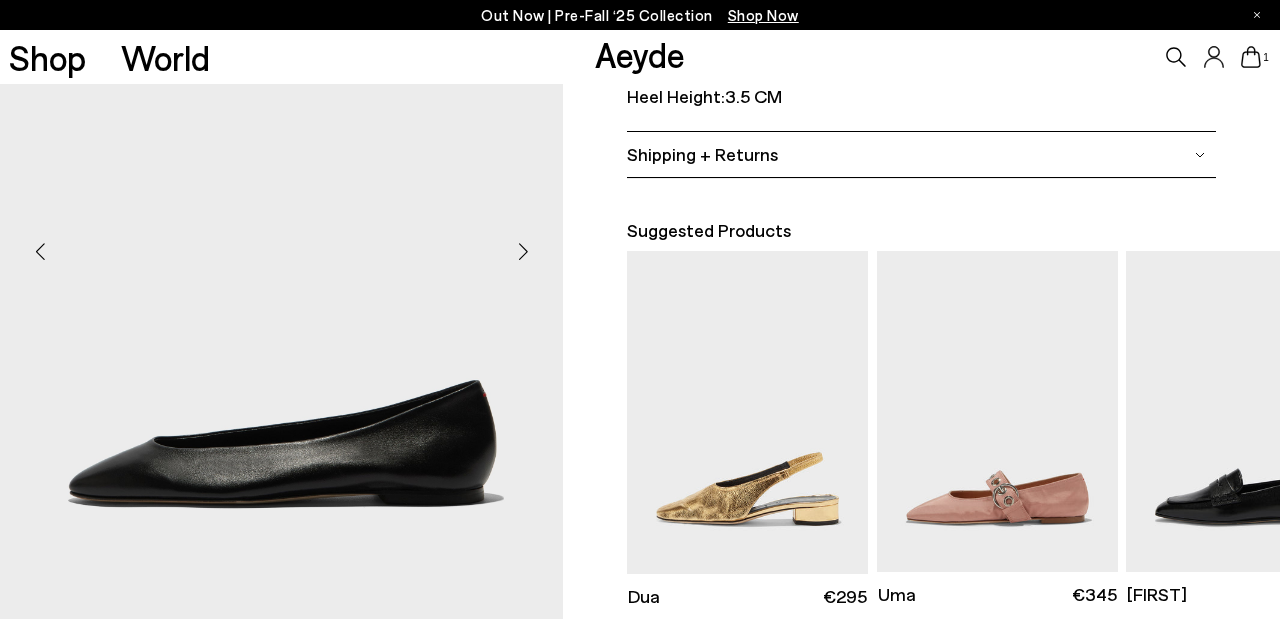 scroll, scrollTop: 529, scrollLeft: 0, axis: vertical 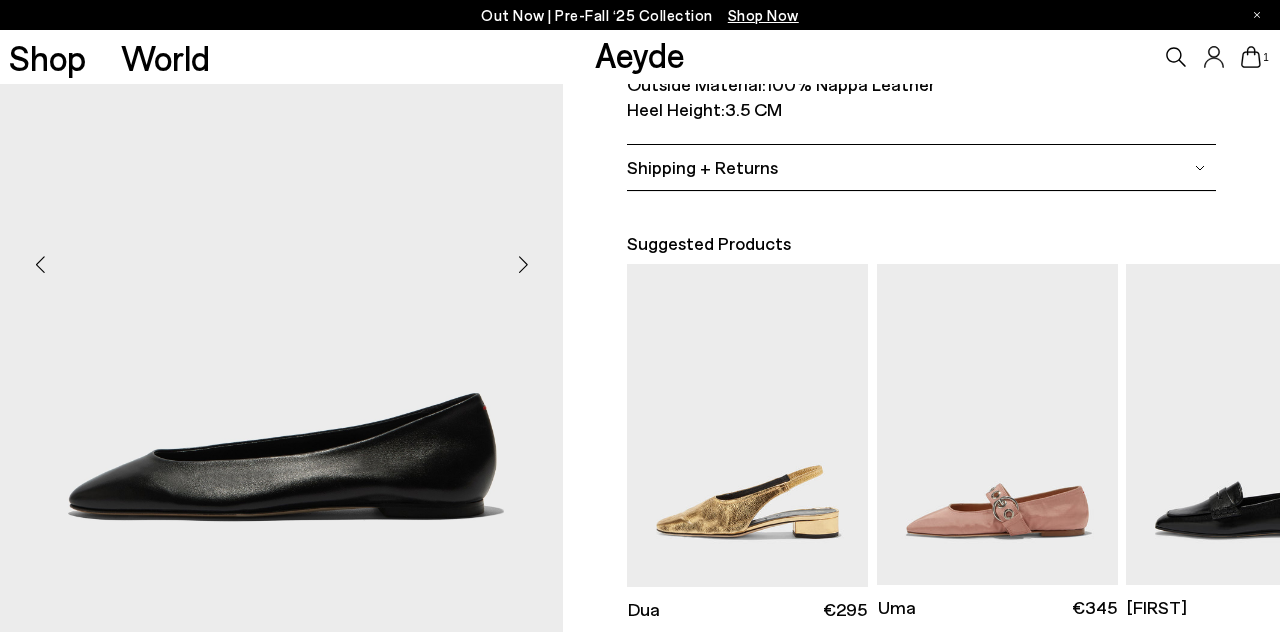 click at bounding box center [523, 264] 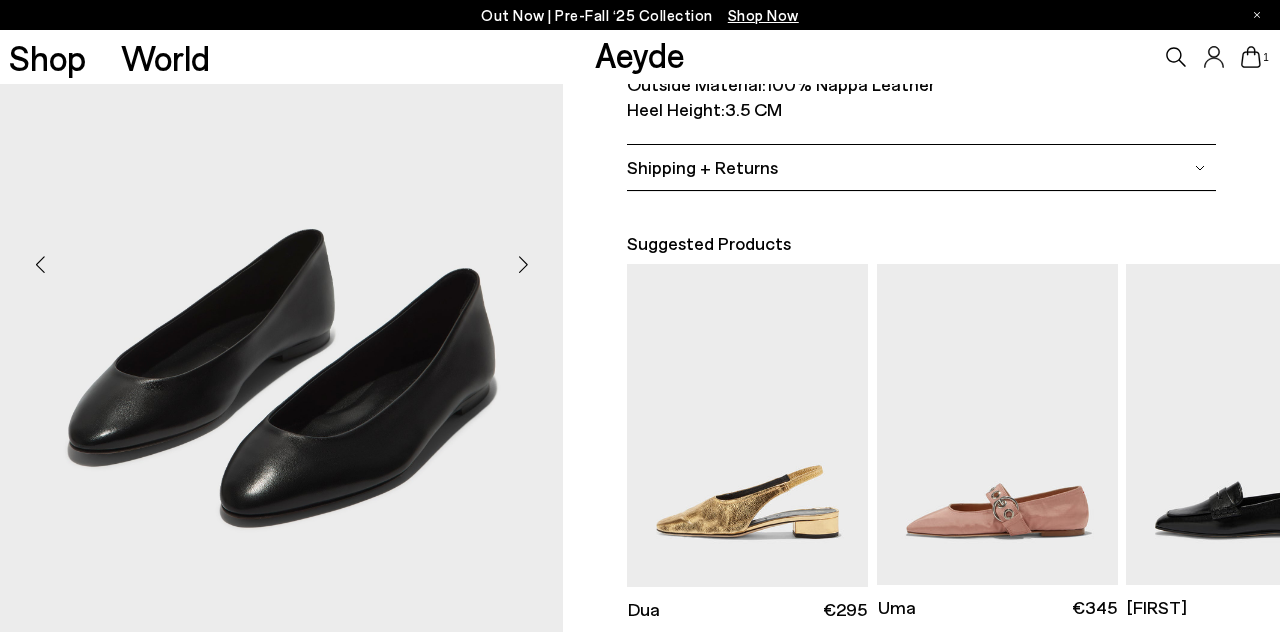 click at bounding box center (523, 264) 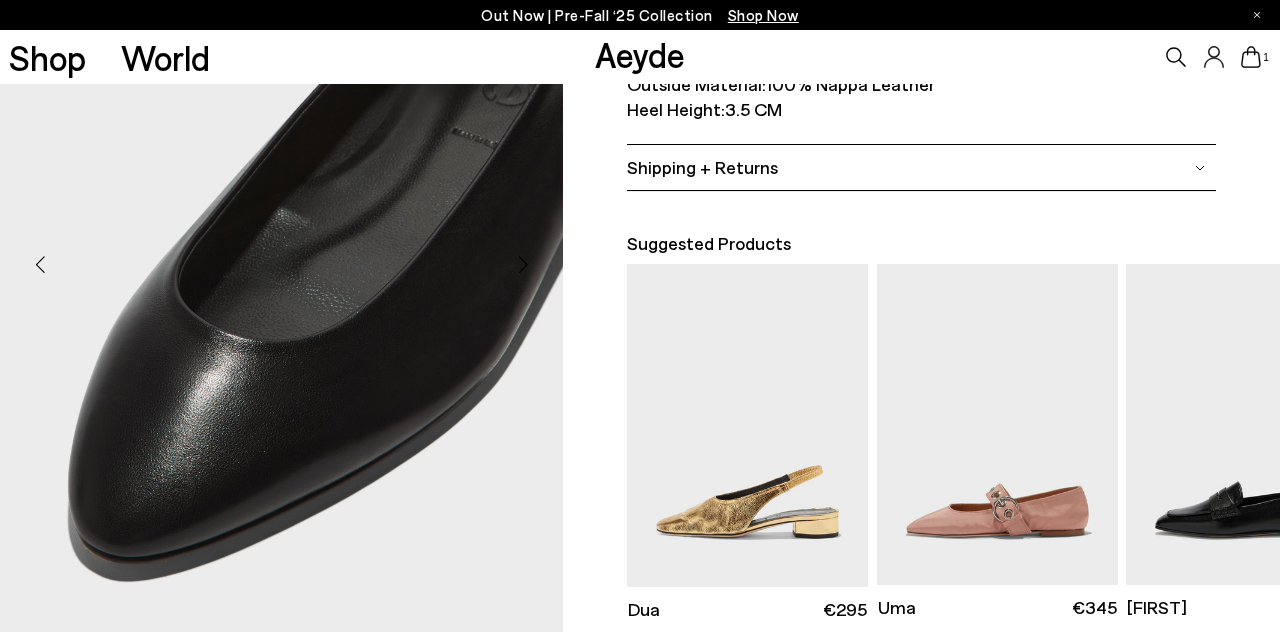 click at bounding box center (523, 264) 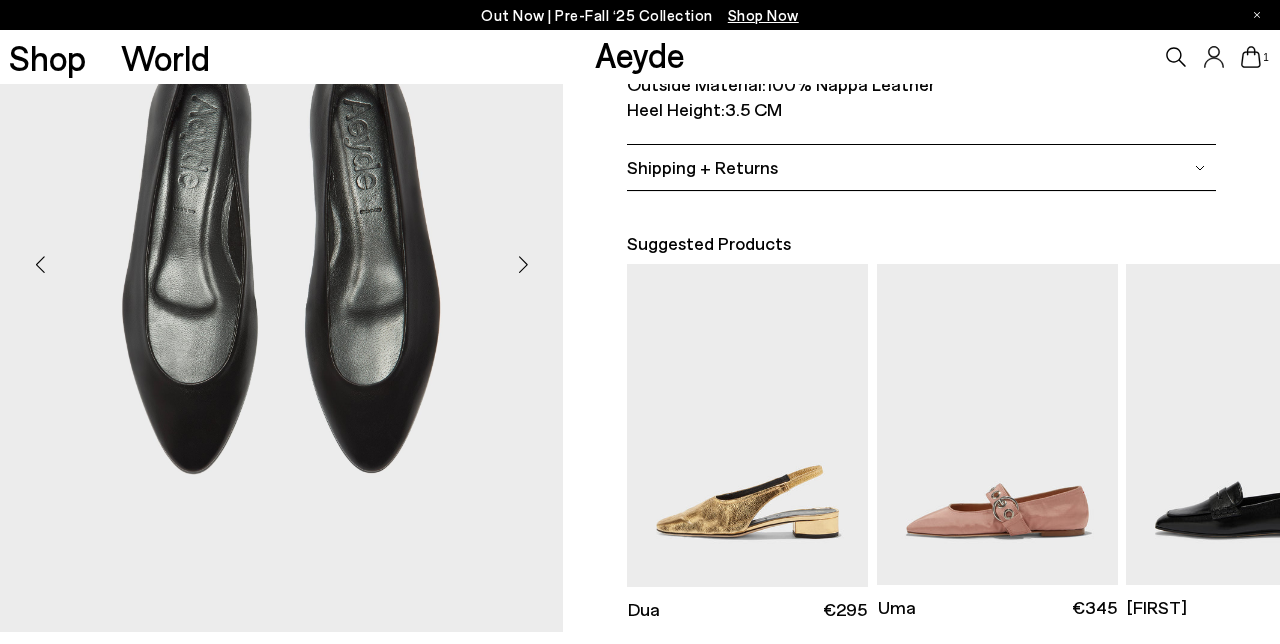 click at bounding box center (523, 264) 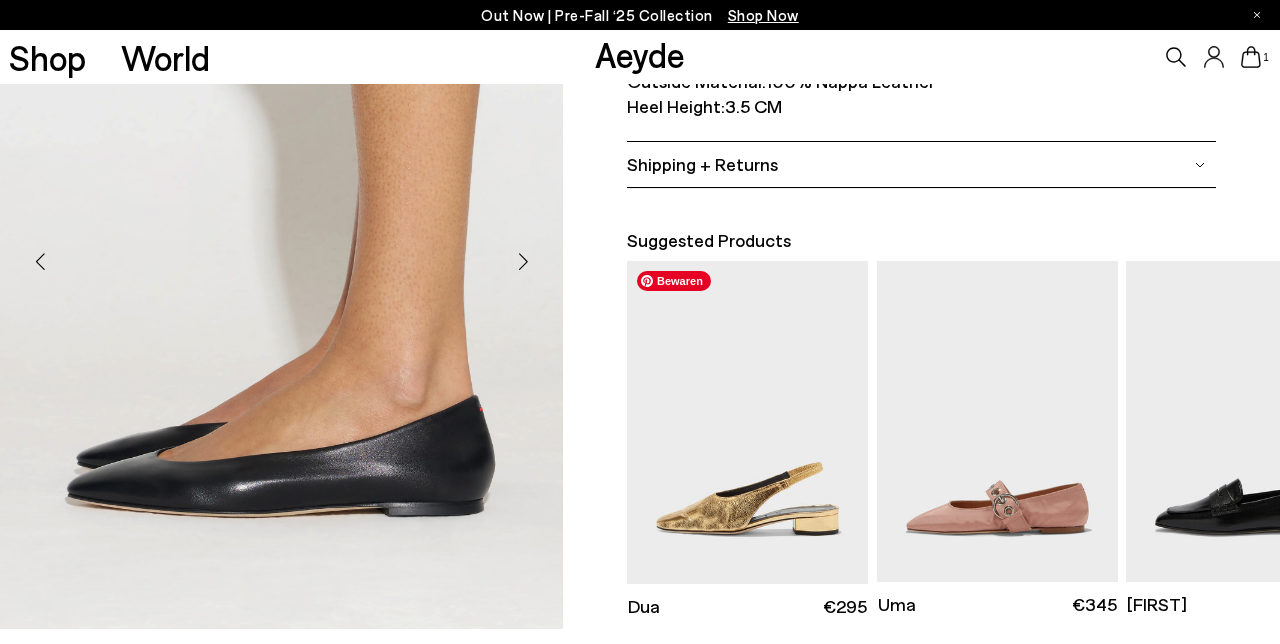 scroll, scrollTop: 0, scrollLeft: 0, axis: both 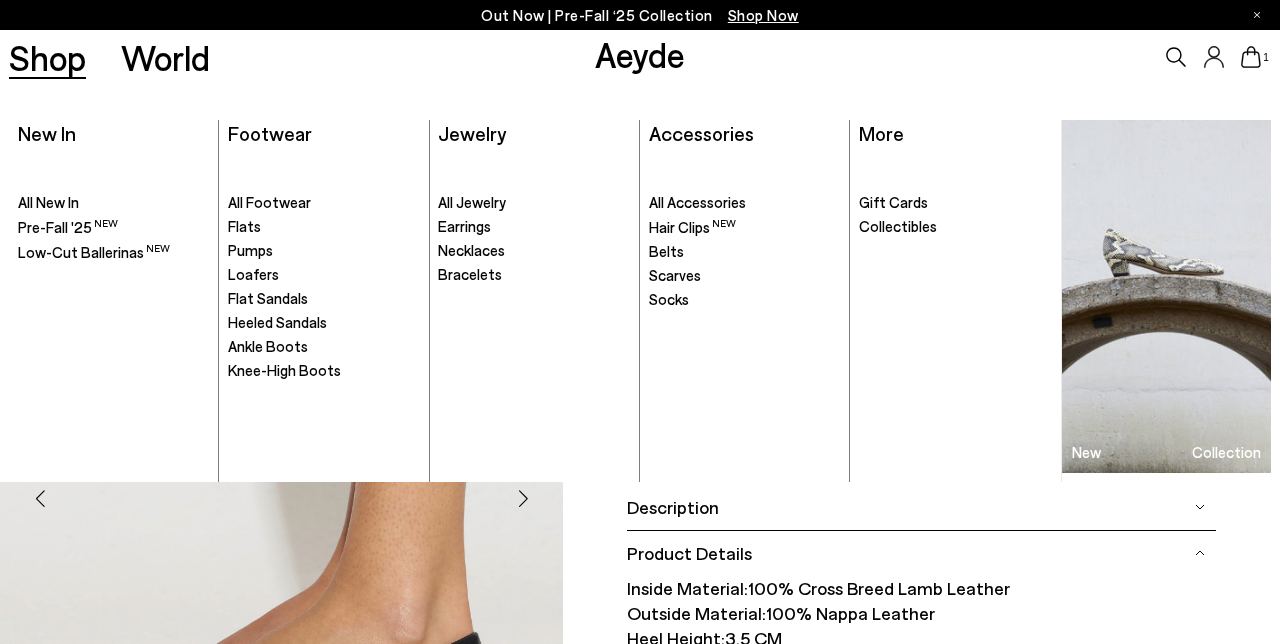click on "Shop" at bounding box center [47, 57] 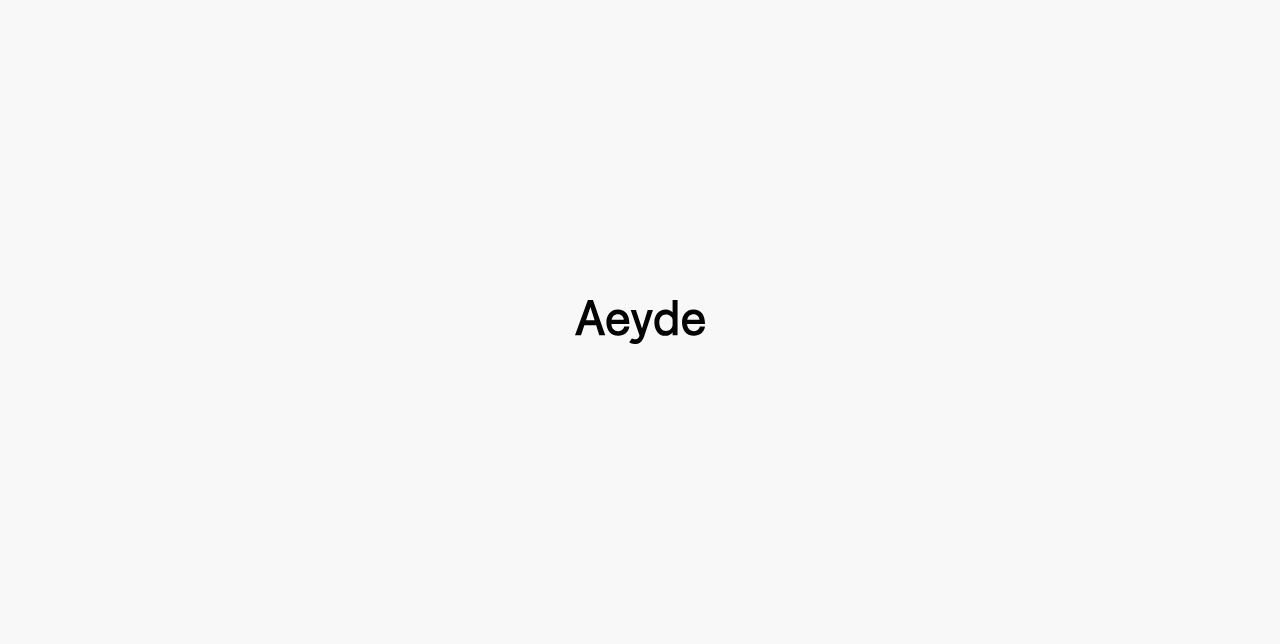 scroll, scrollTop: 0, scrollLeft: 0, axis: both 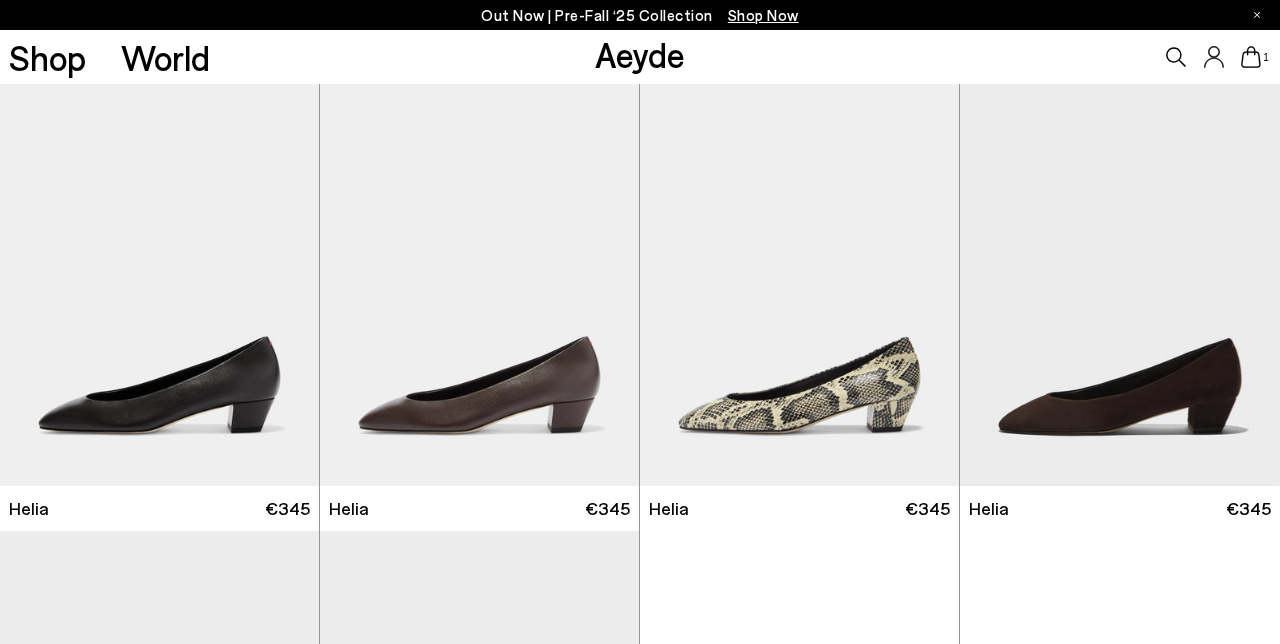 click 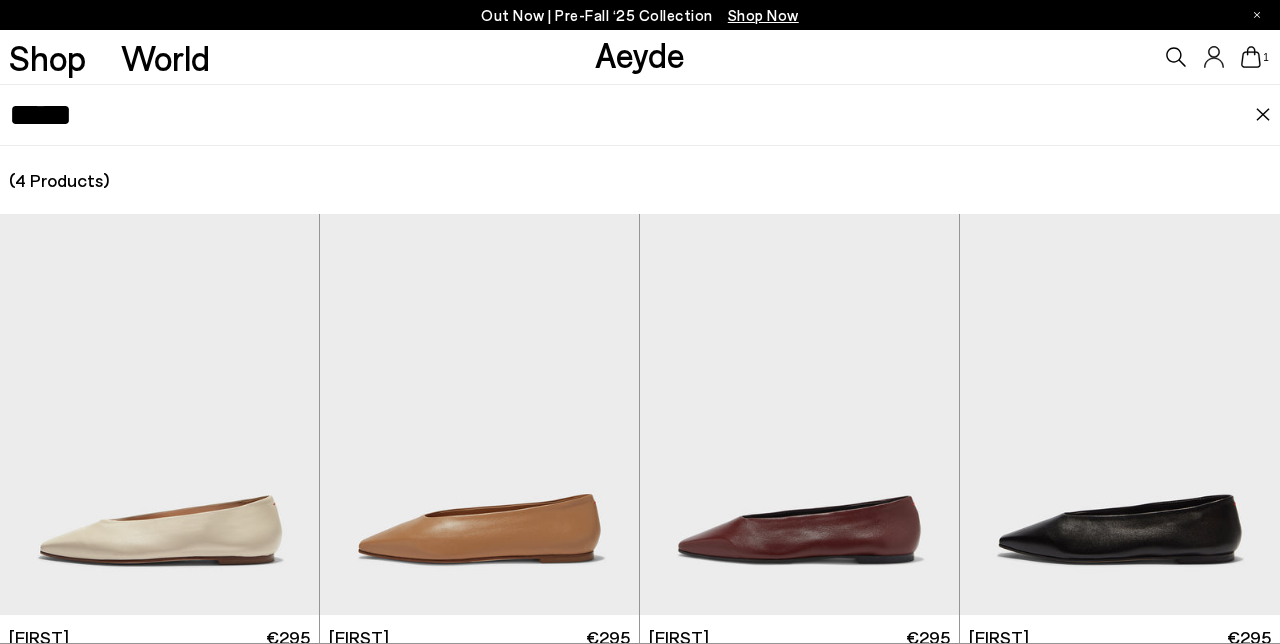 type on "*****" 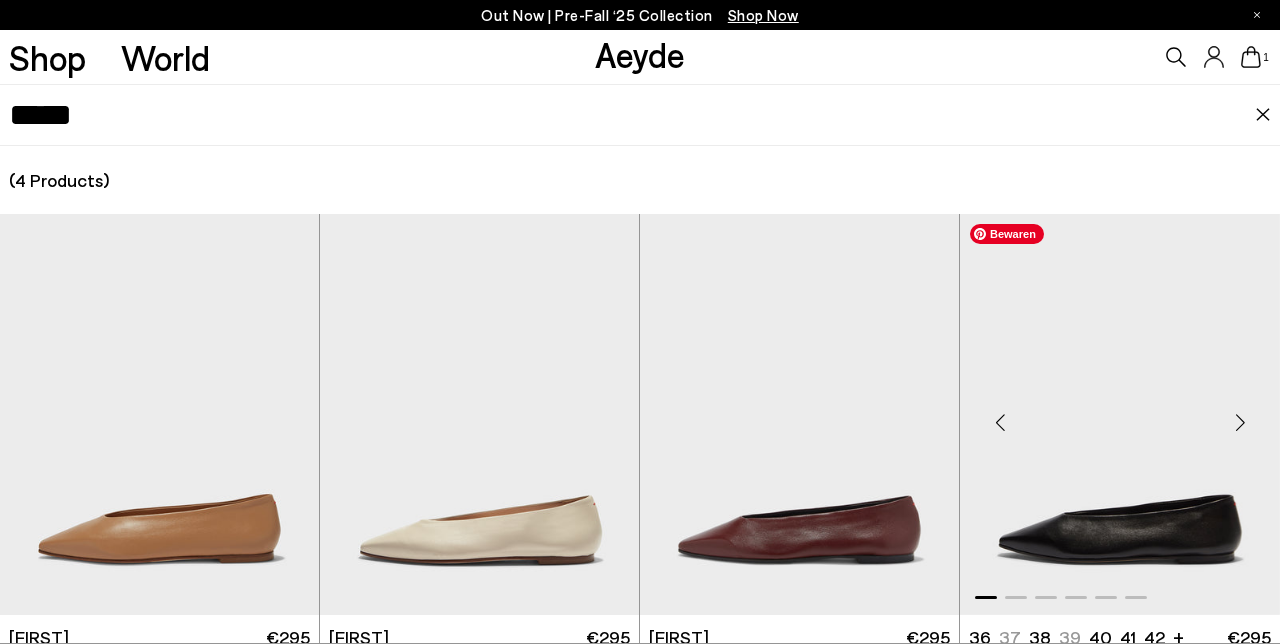 scroll, scrollTop: 67, scrollLeft: 0, axis: vertical 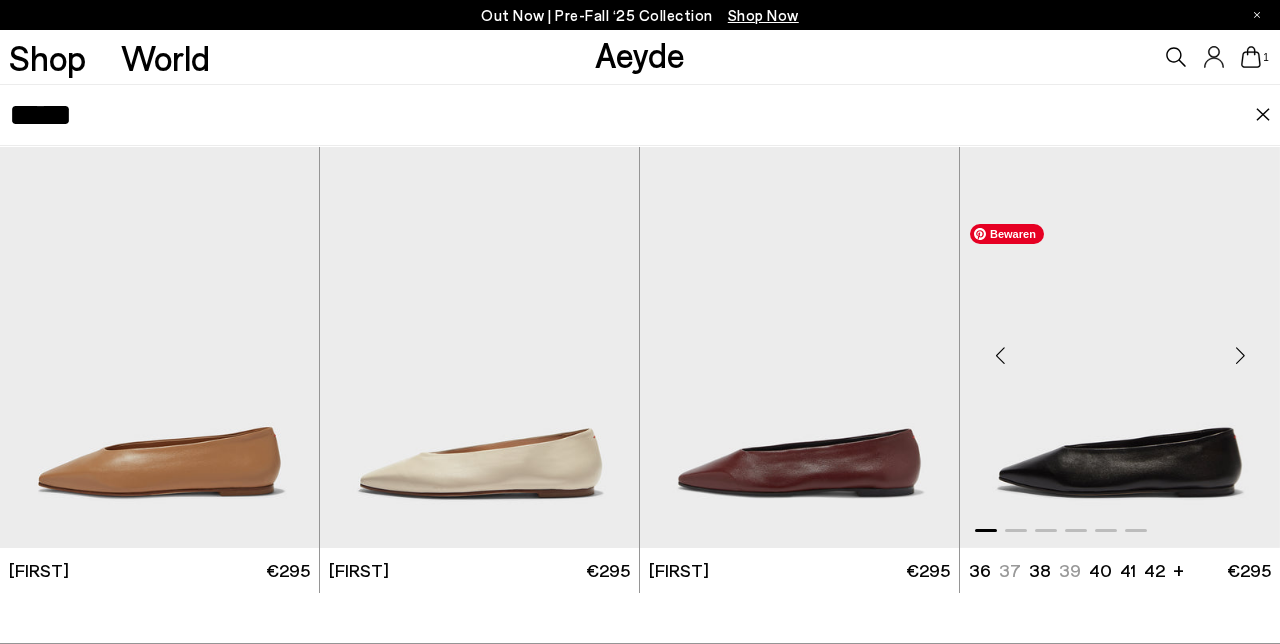 click at bounding box center [1120, 347] 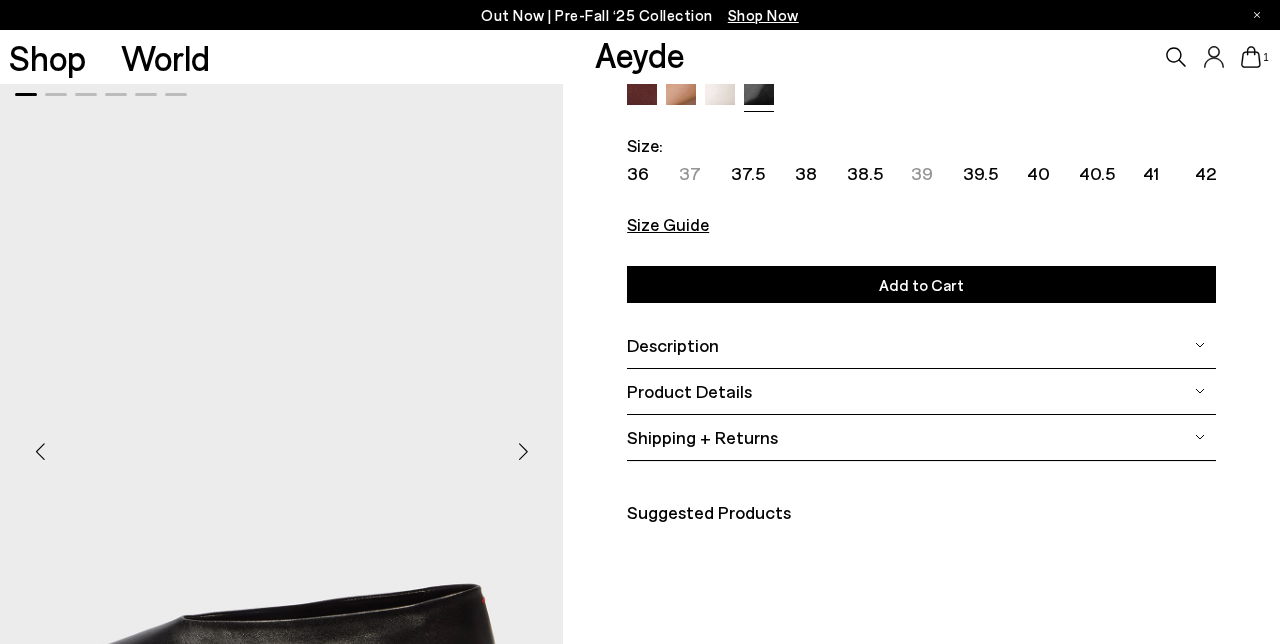 scroll, scrollTop: 208, scrollLeft: 0, axis: vertical 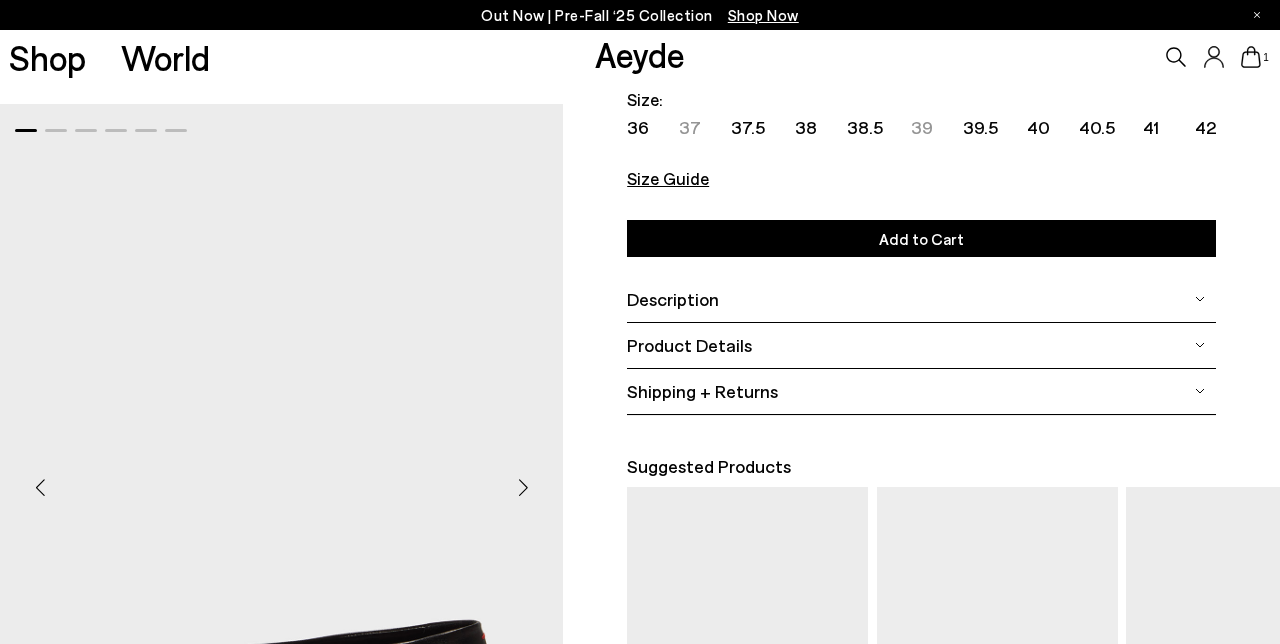 click on "Product Details" at bounding box center [921, 345] 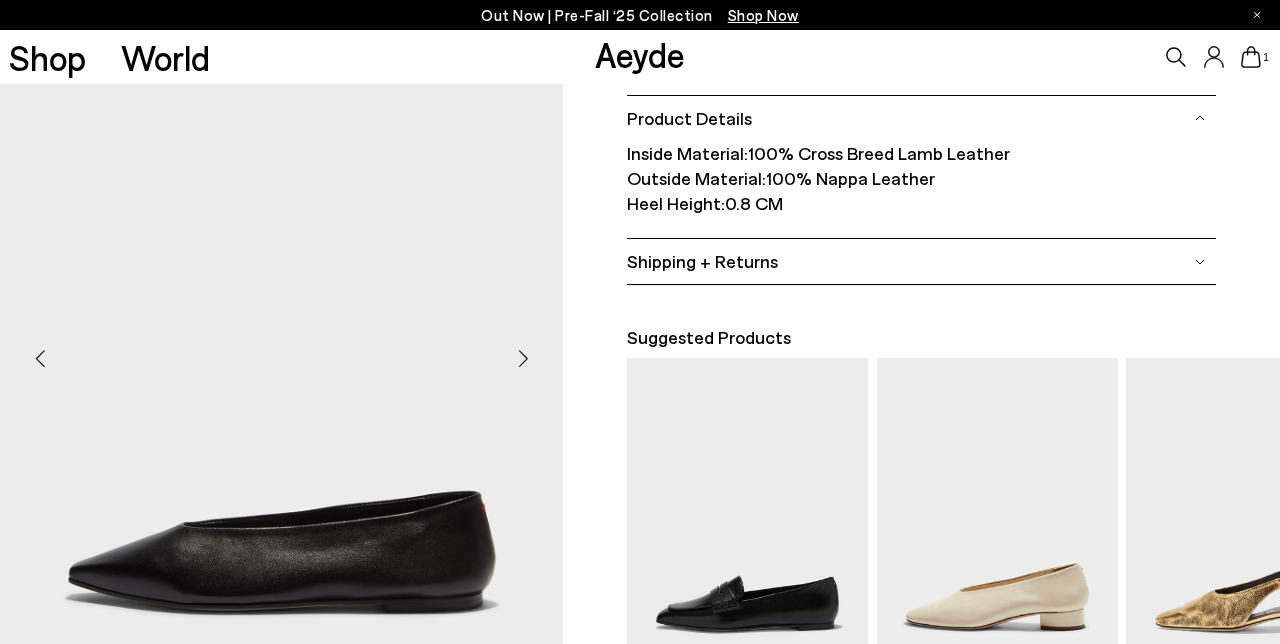 scroll, scrollTop: 483, scrollLeft: 0, axis: vertical 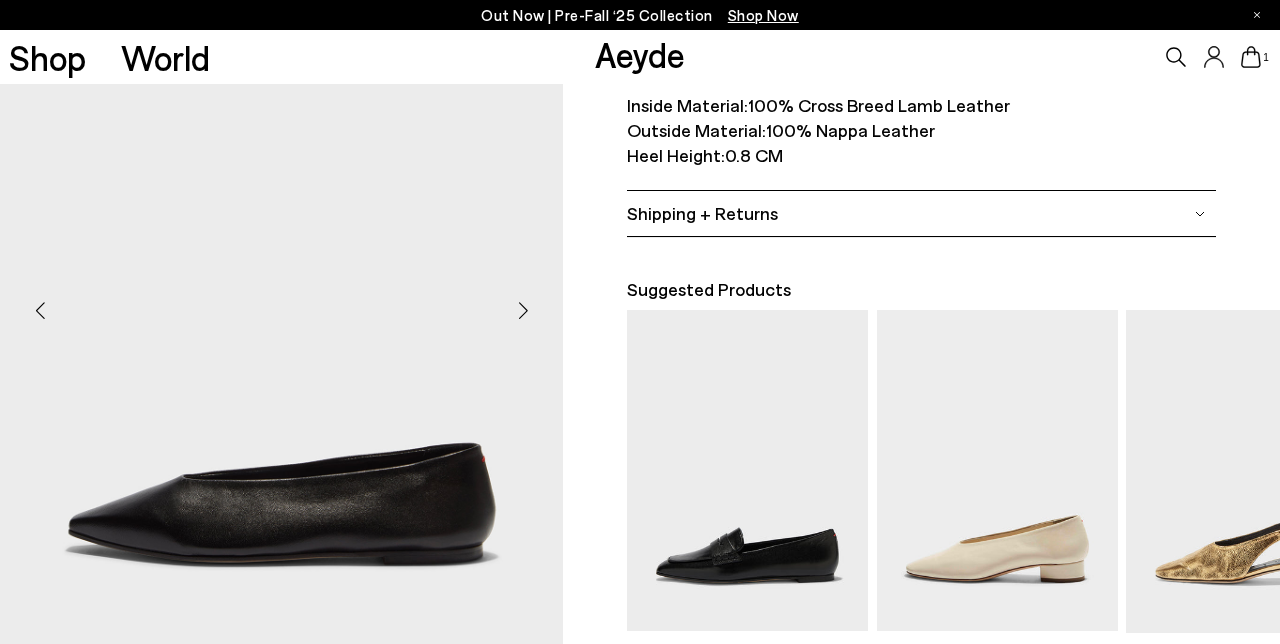 click at bounding box center (523, 310) 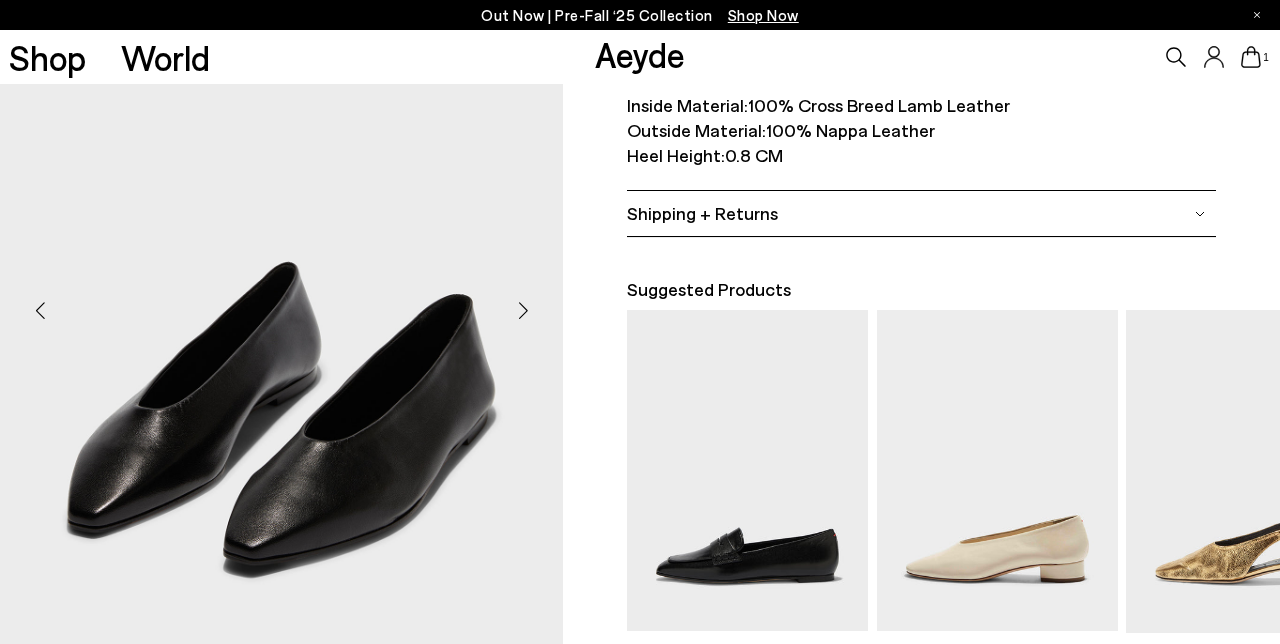 click at bounding box center (523, 310) 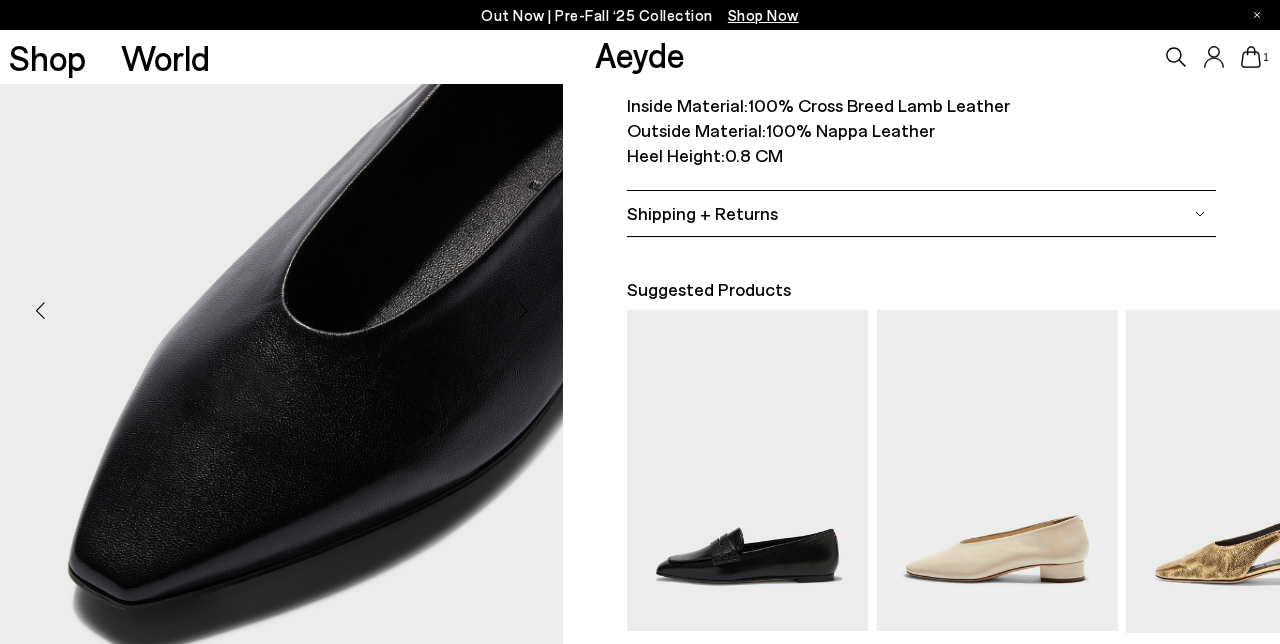 click at bounding box center [523, 310] 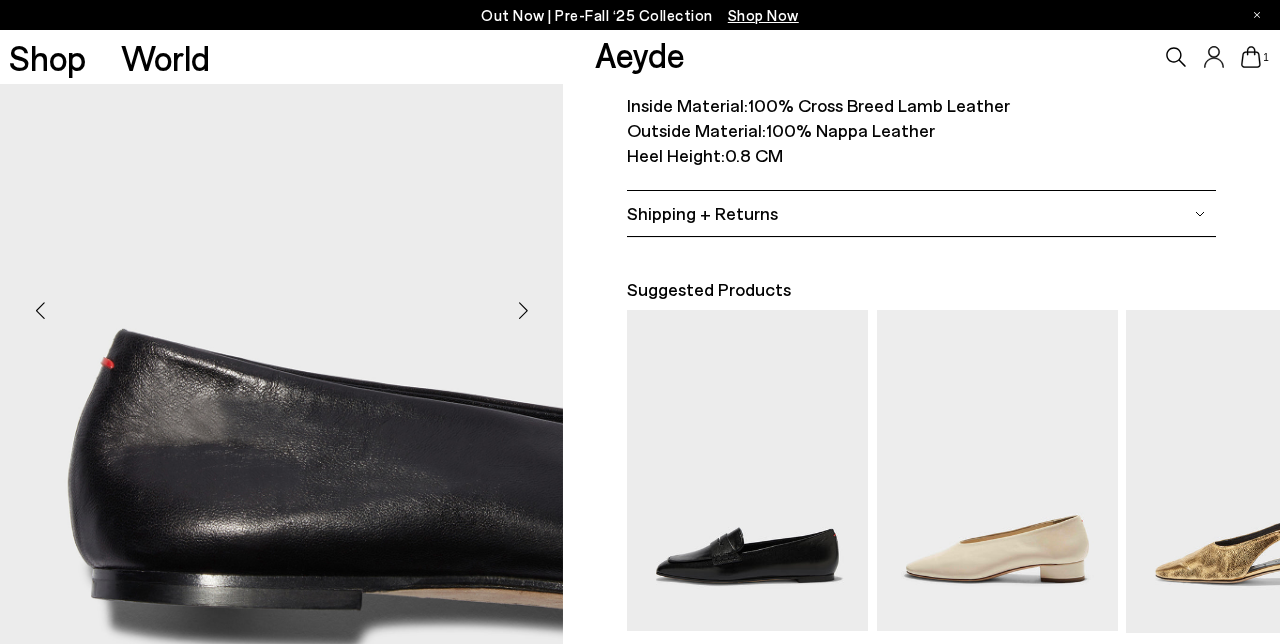 click at bounding box center [523, 310] 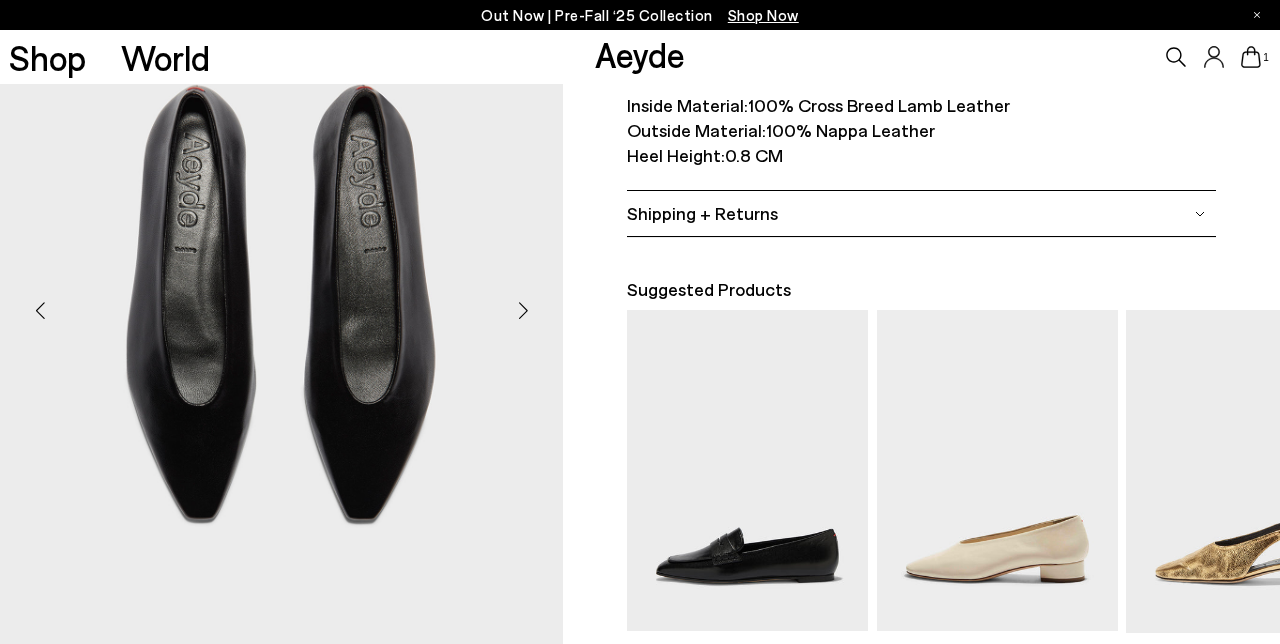 click at bounding box center (523, 310) 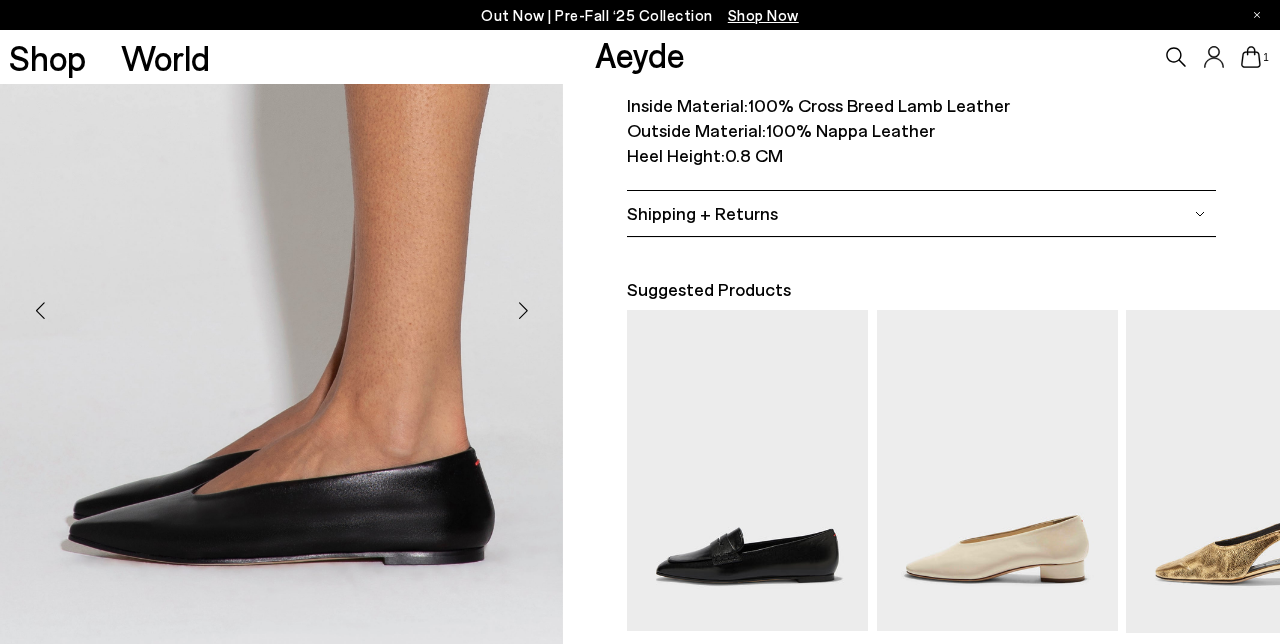 click at bounding box center [523, 310] 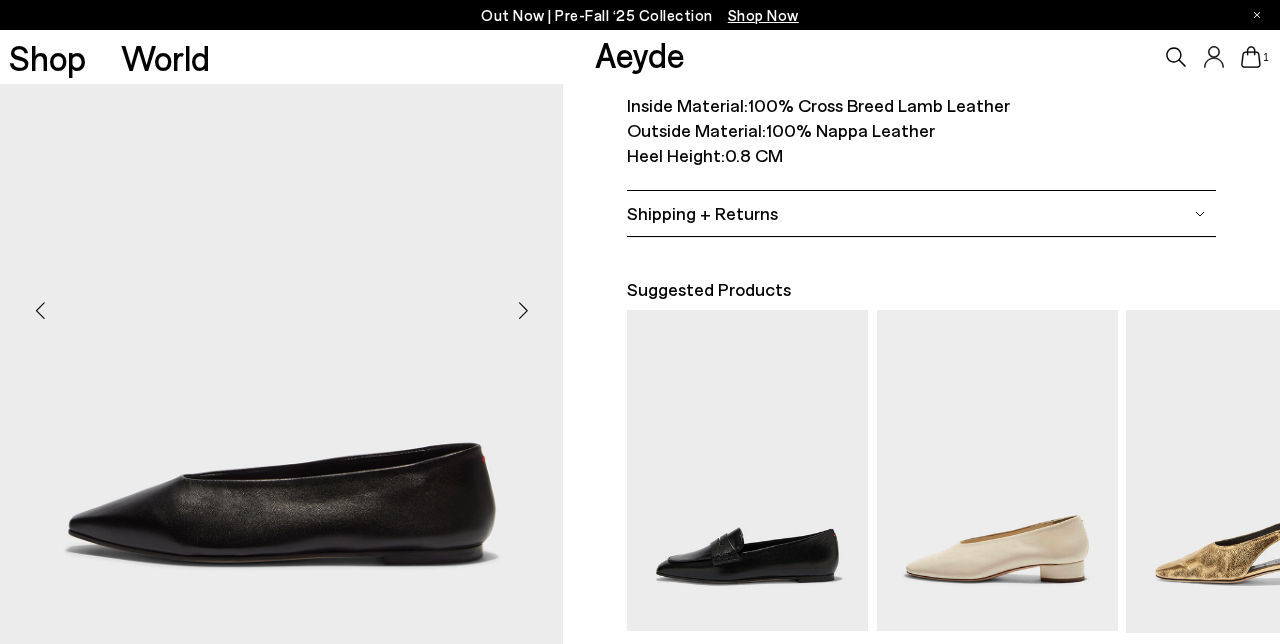 click at bounding box center [523, 310] 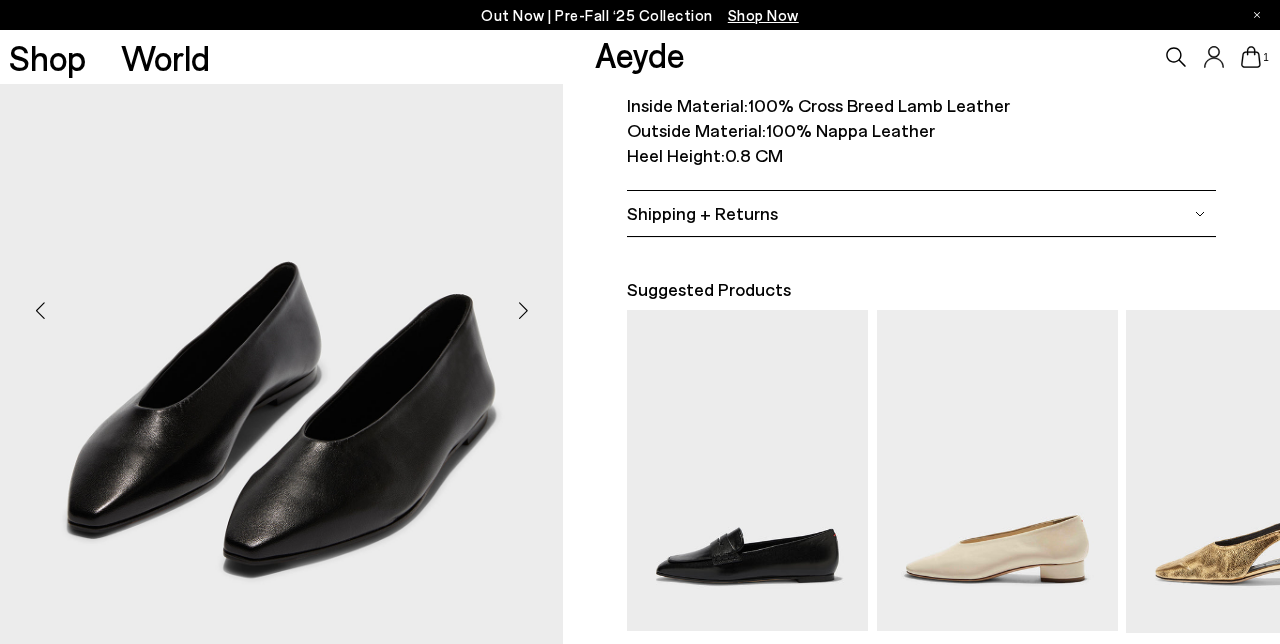 click at bounding box center (523, 310) 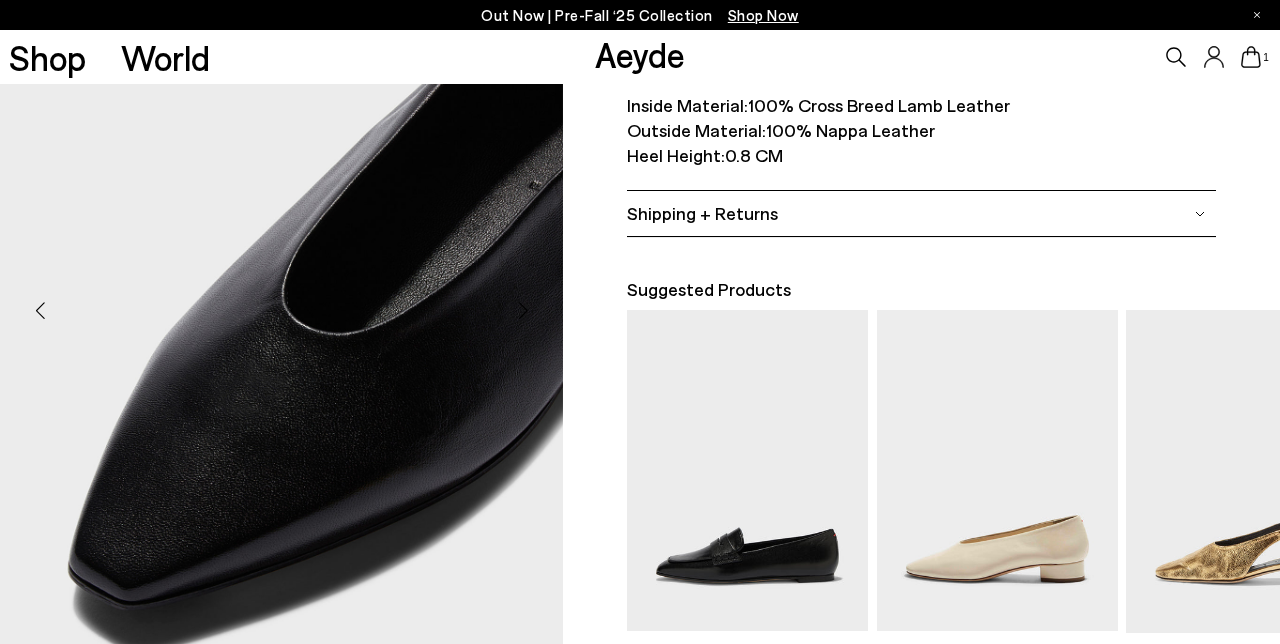 click at bounding box center (523, 310) 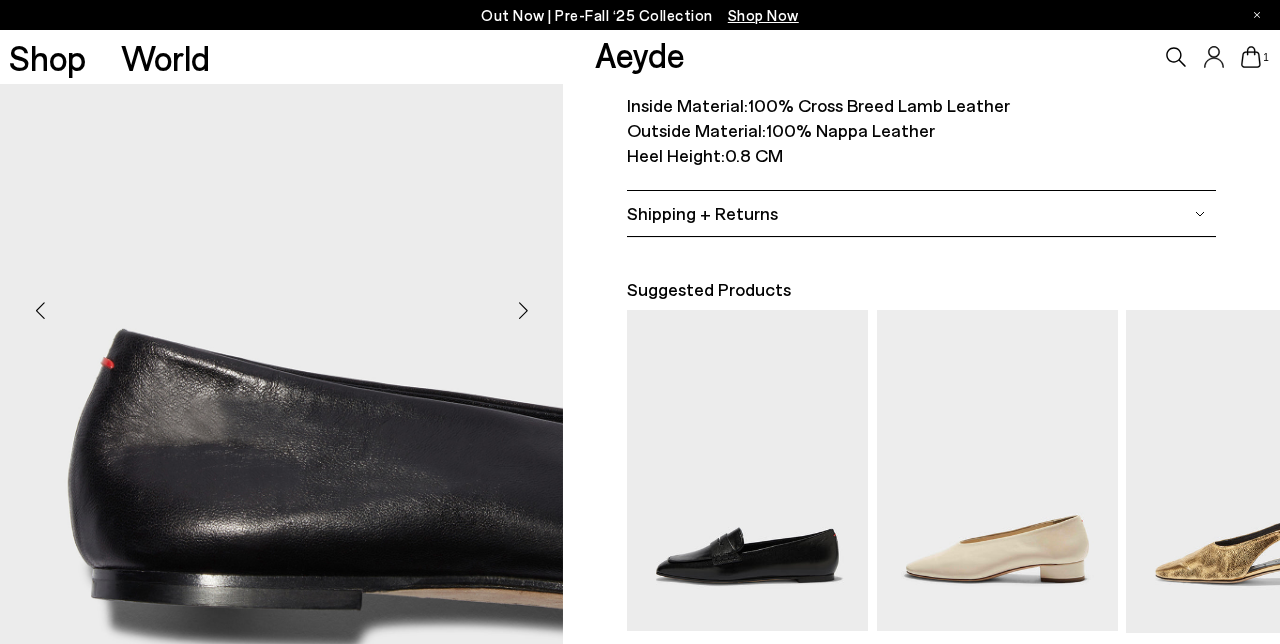 click at bounding box center [523, 310] 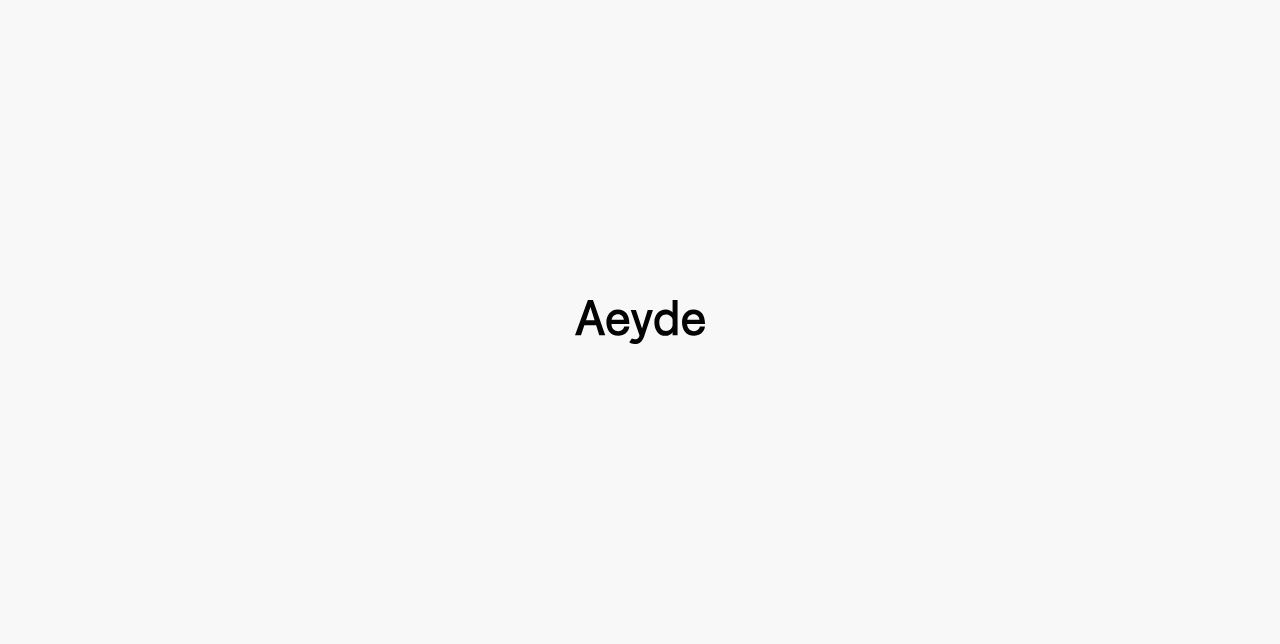 scroll, scrollTop: 0, scrollLeft: 0, axis: both 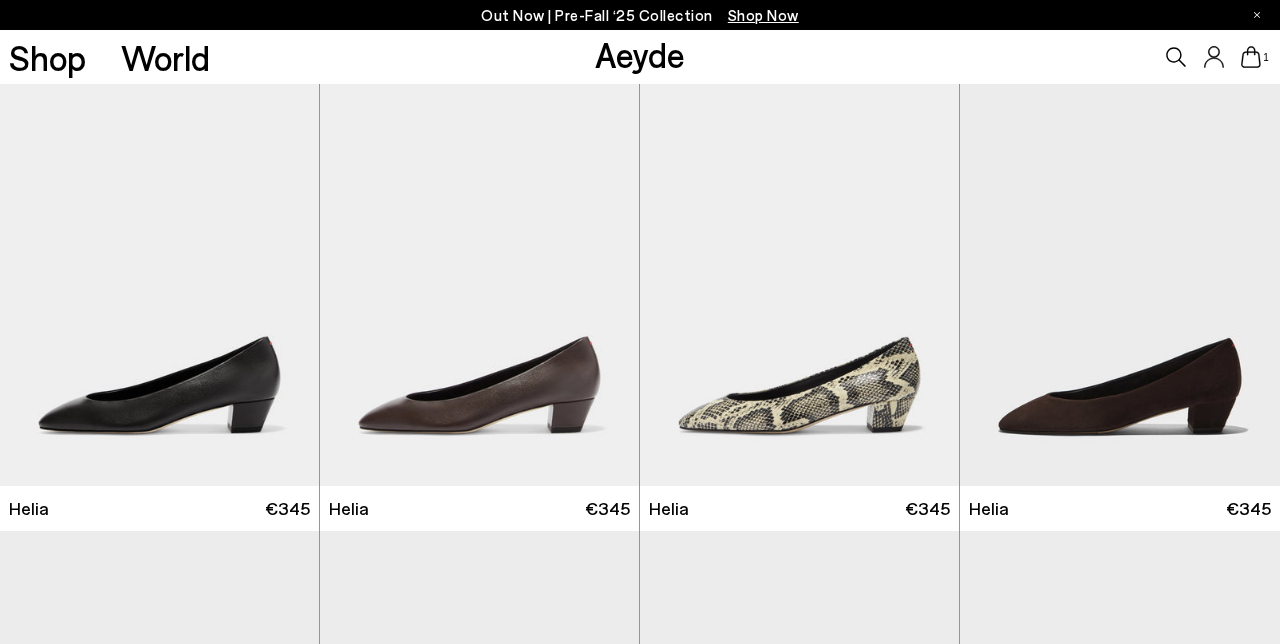 click 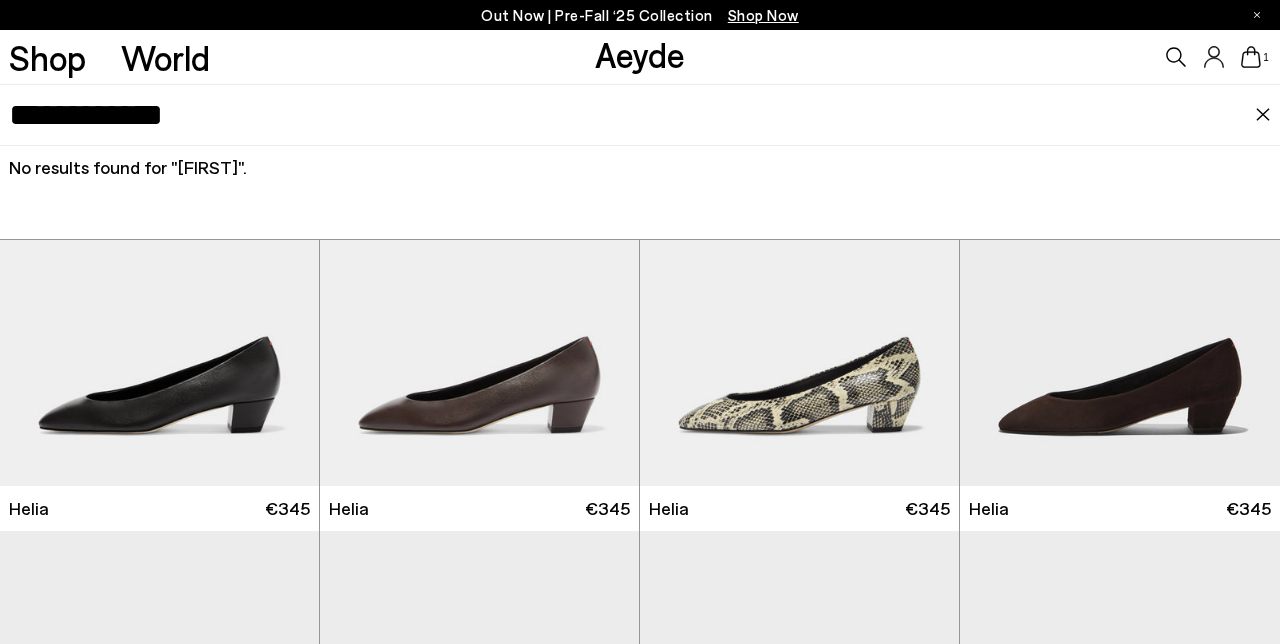 drag, startPoint x: 81, startPoint y: 120, endPoint x: 0, endPoint y: 105, distance: 82.37718 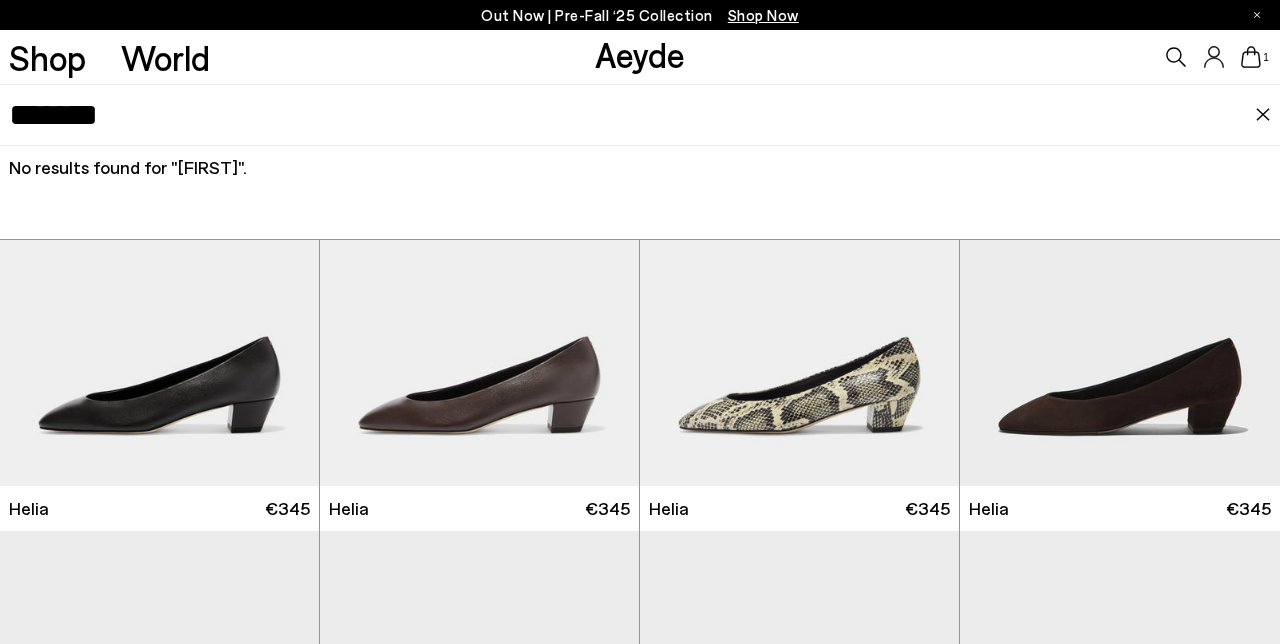 type on "*******" 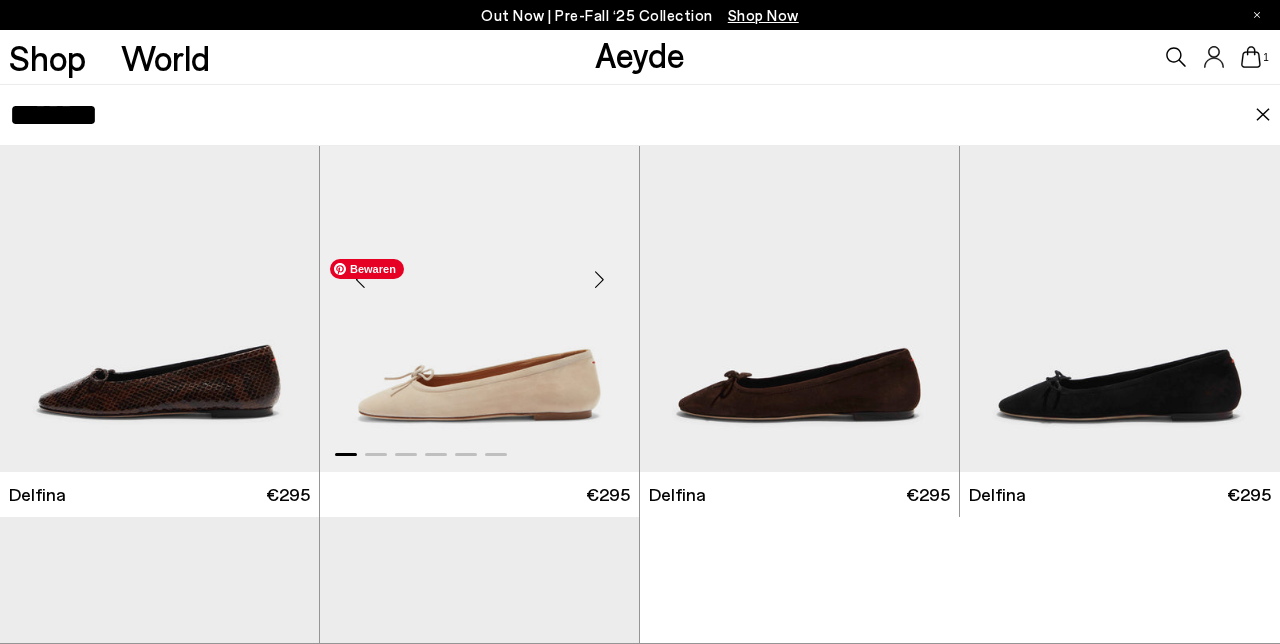scroll, scrollTop: 130, scrollLeft: 0, axis: vertical 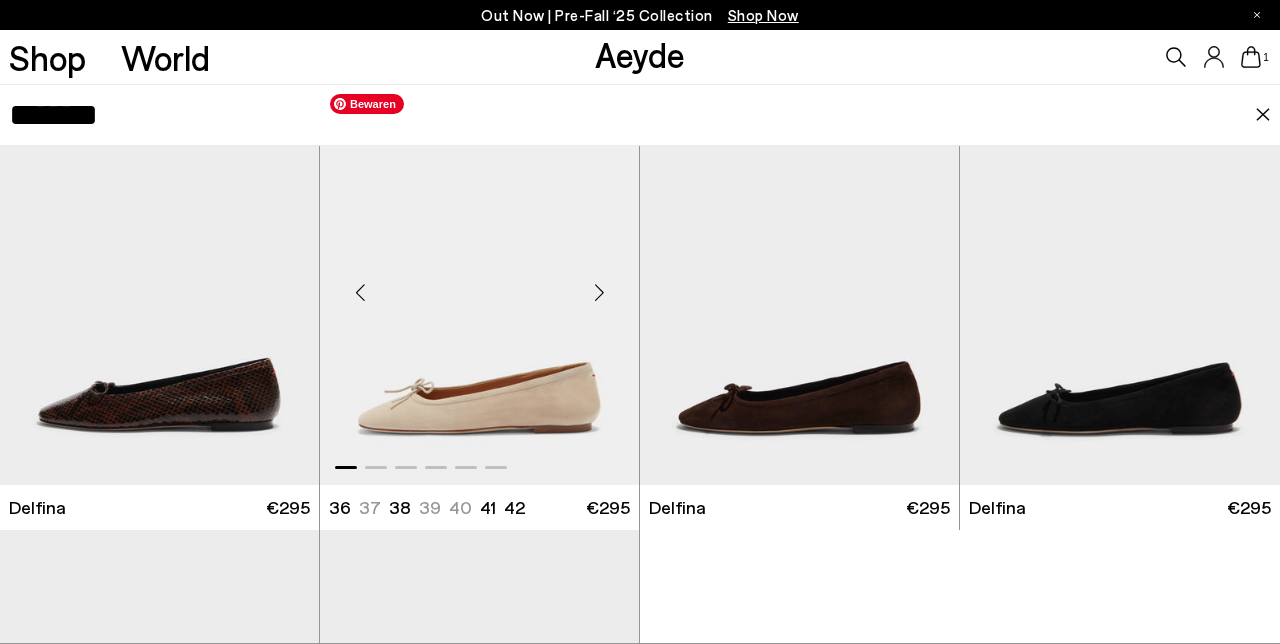 click at bounding box center [479, 284] 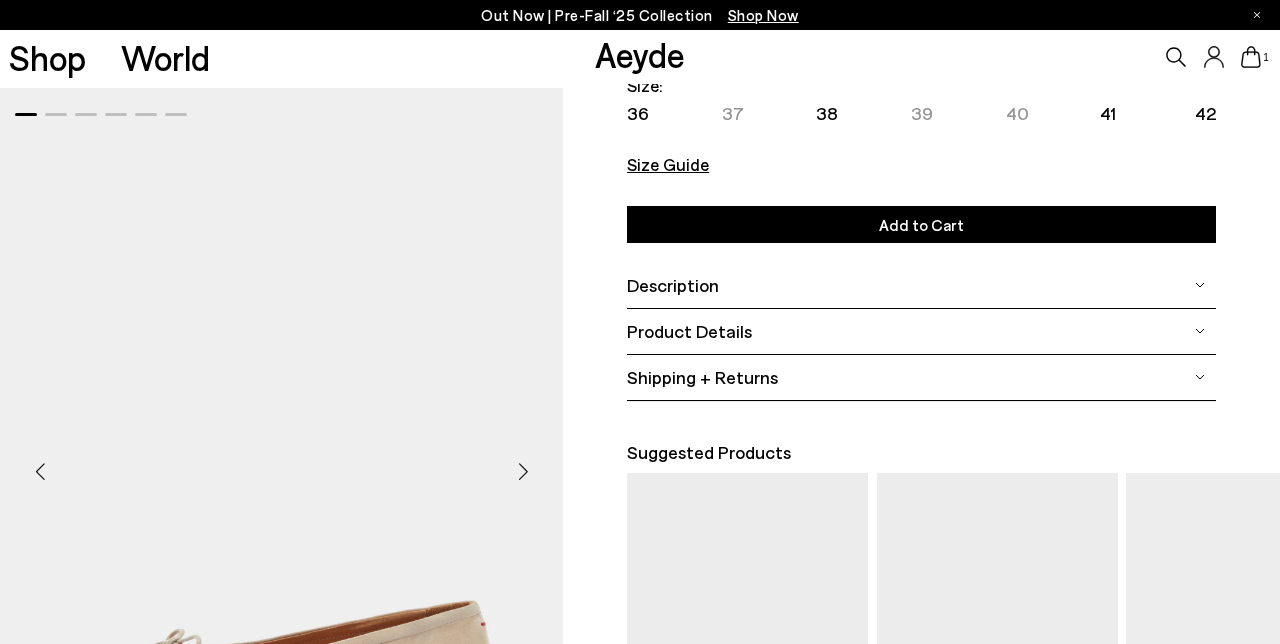 scroll, scrollTop: 223, scrollLeft: 0, axis: vertical 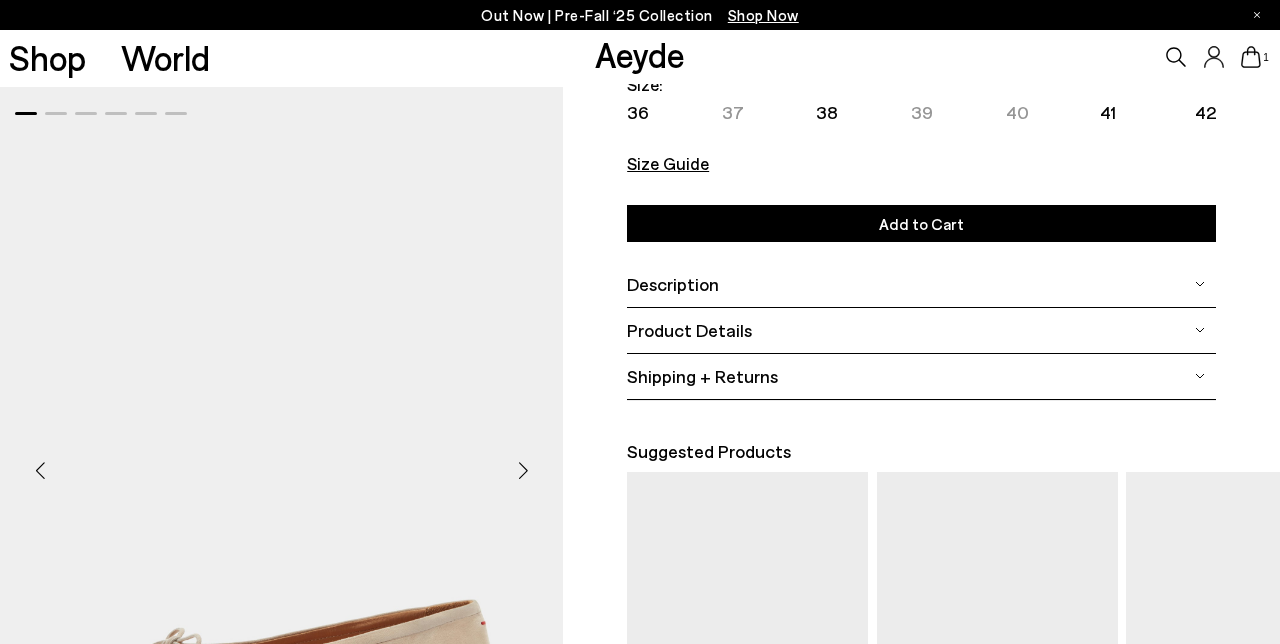 click on "Product Details" at bounding box center (689, 330) 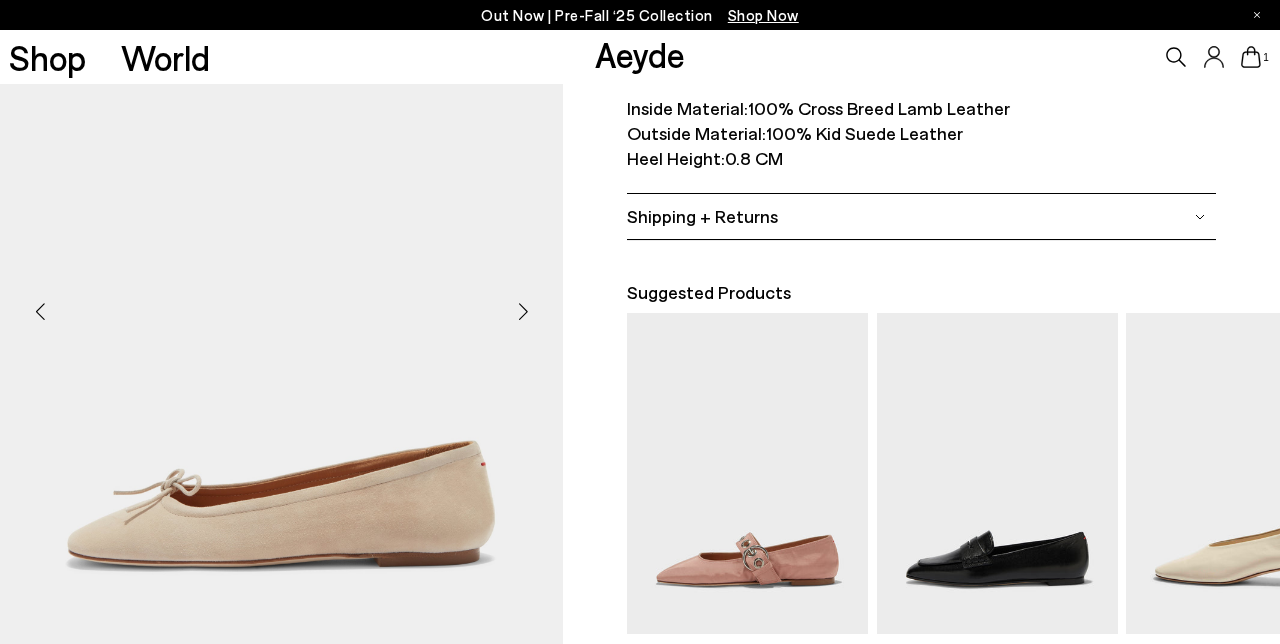 scroll, scrollTop: 470, scrollLeft: 0, axis: vertical 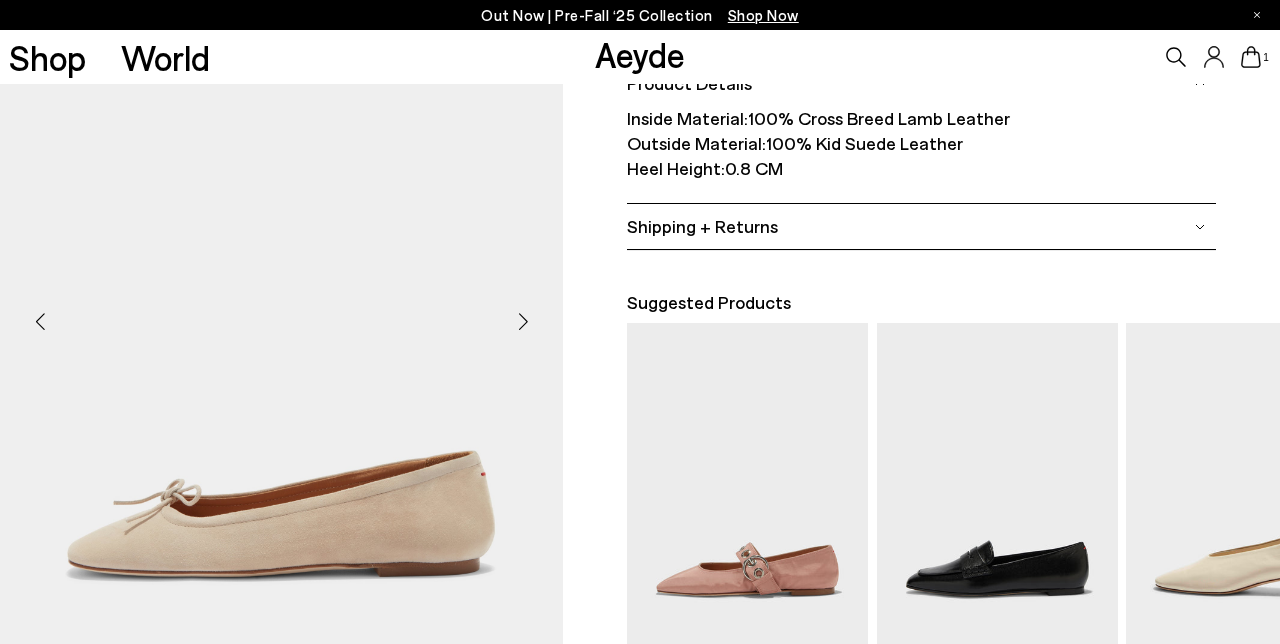 click at bounding box center [523, 321] 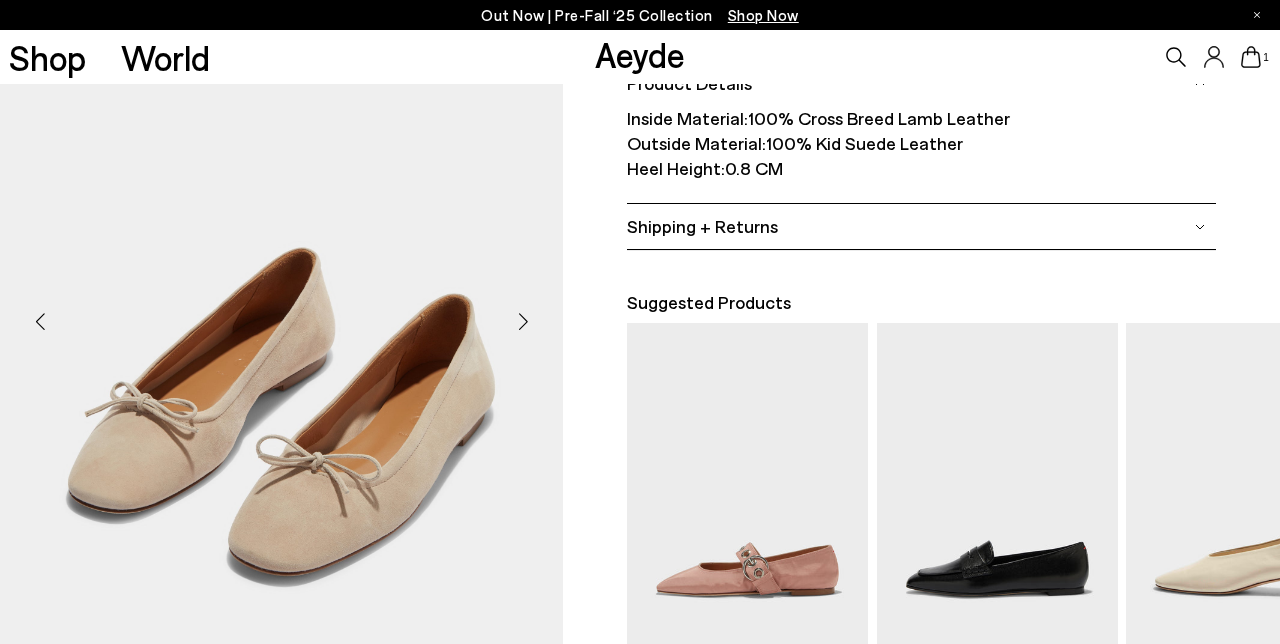 click at bounding box center [523, 321] 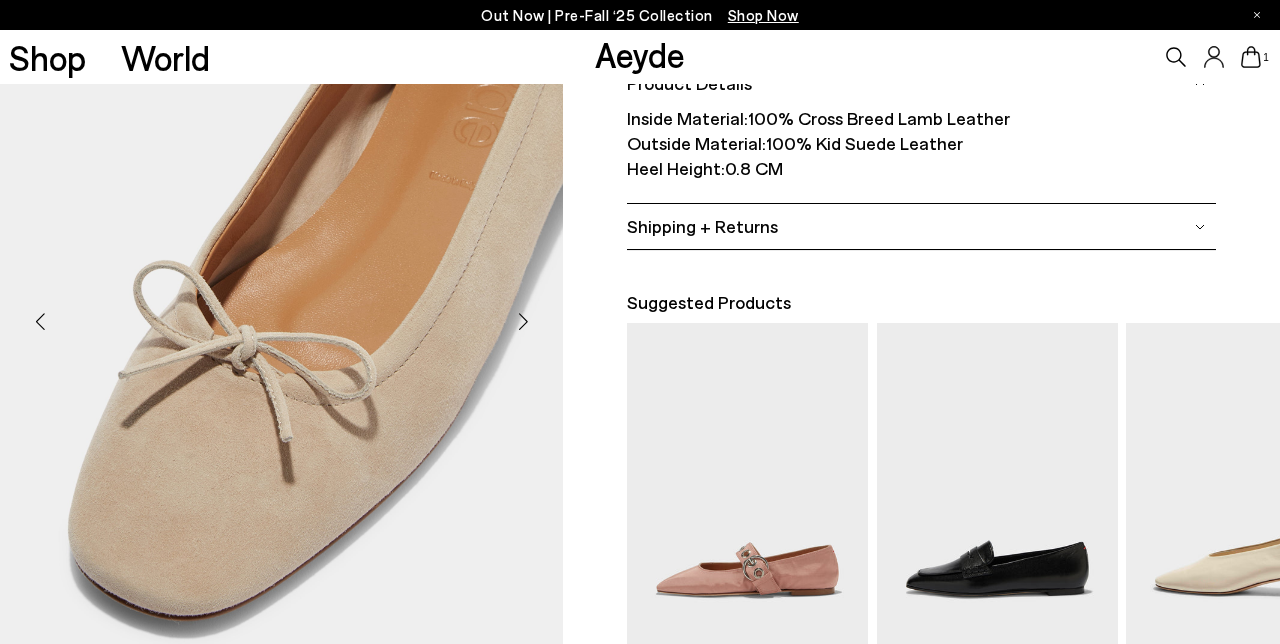 click at bounding box center (523, 321) 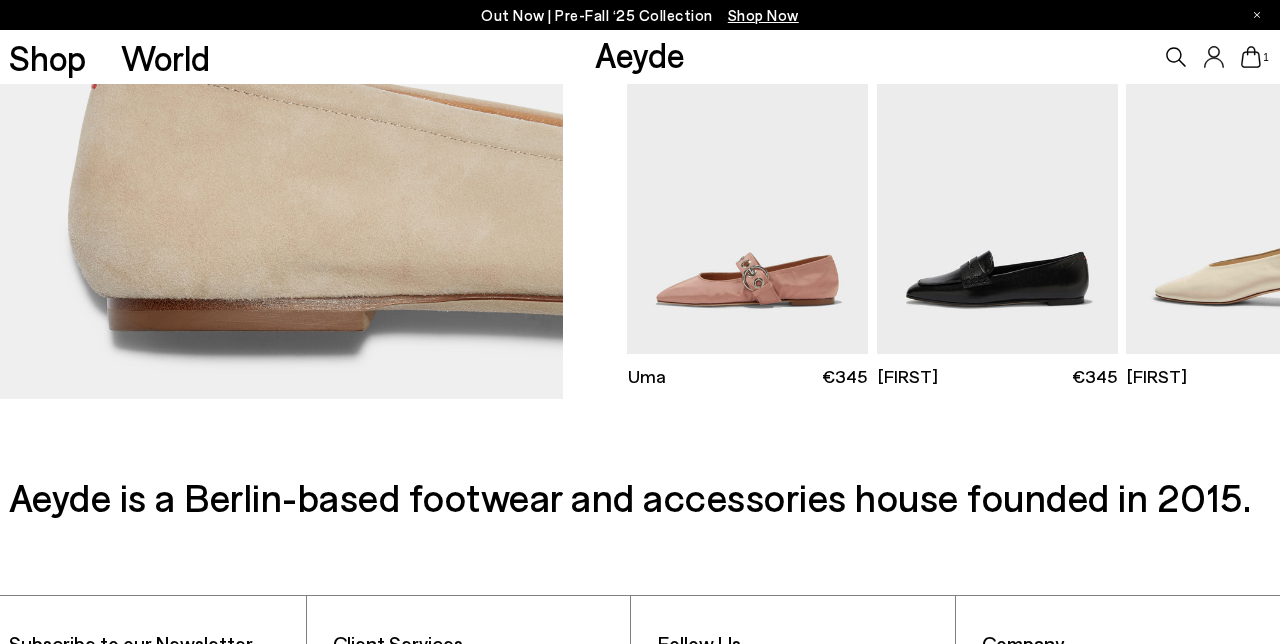 scroll, scrollTop: 769, scrollLeft: 0, axis: vertical 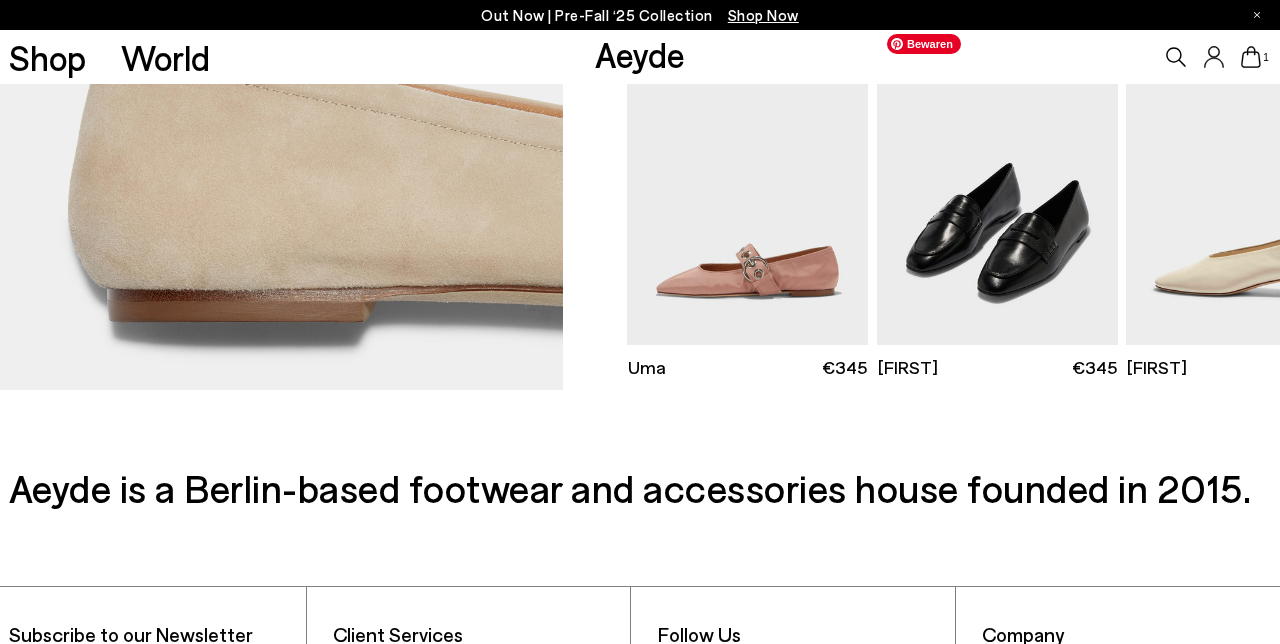 click at bounding box center [997, 184] 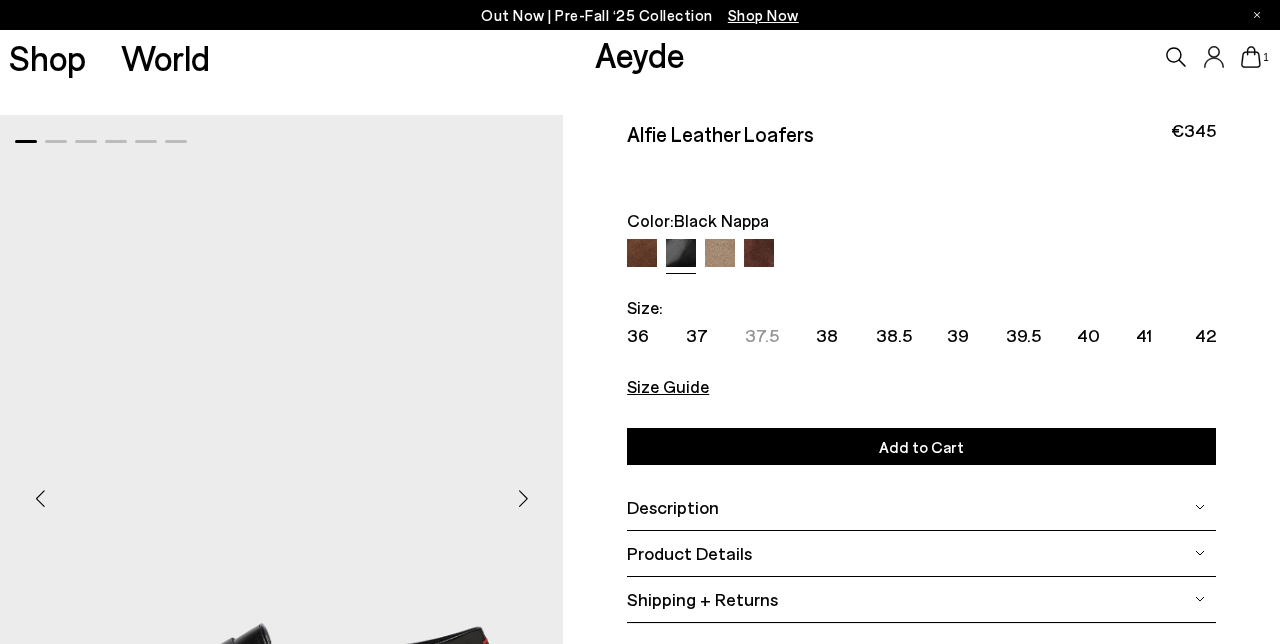scroll, scrollTop: 118, scrollLeft: 0, axis: vertical 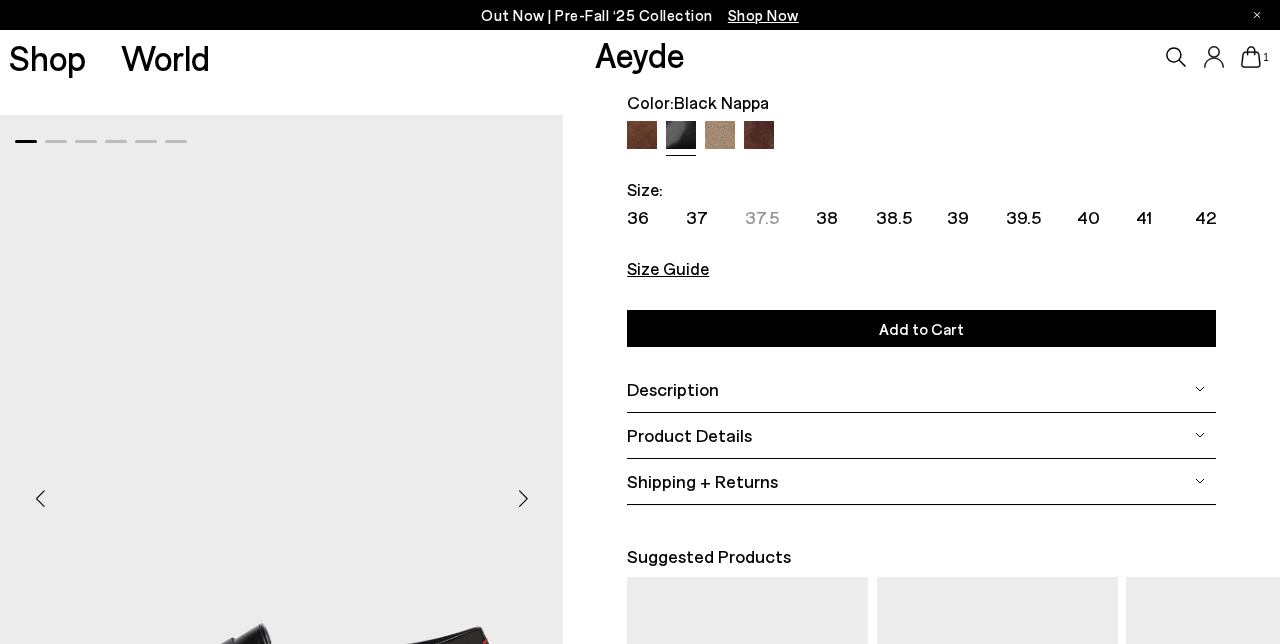 click on "Product Details" at bounding box center (689, 435) 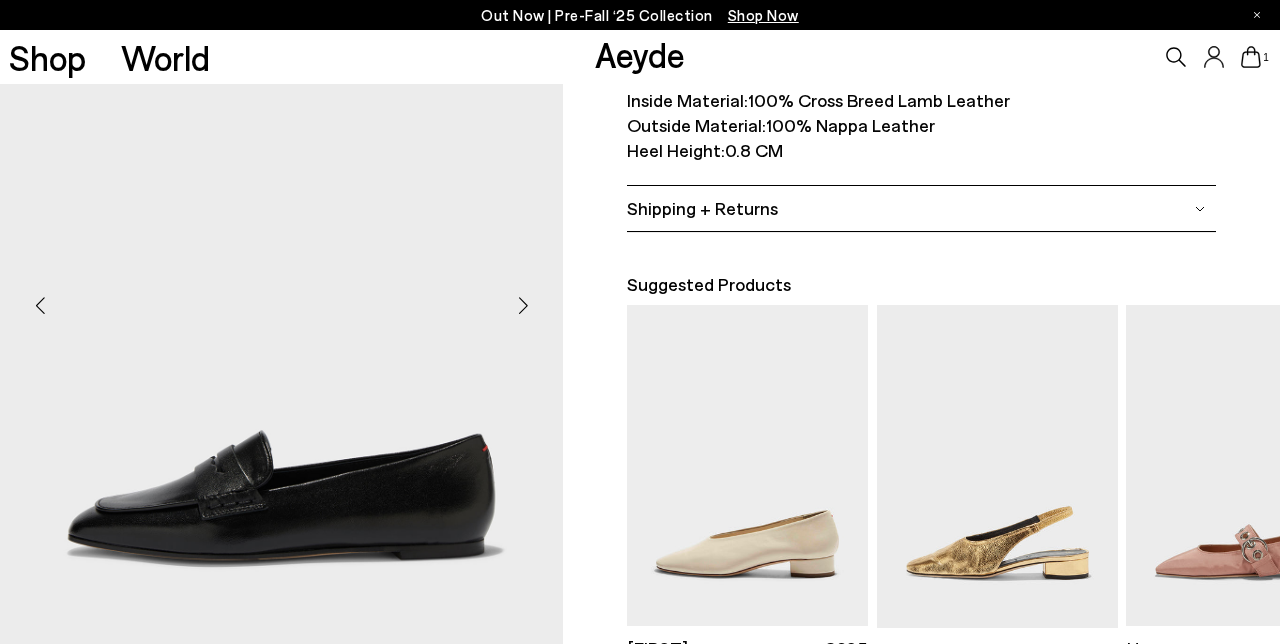 scroll, scrollTop: 510, scrollLeft: 0, axis: vertical 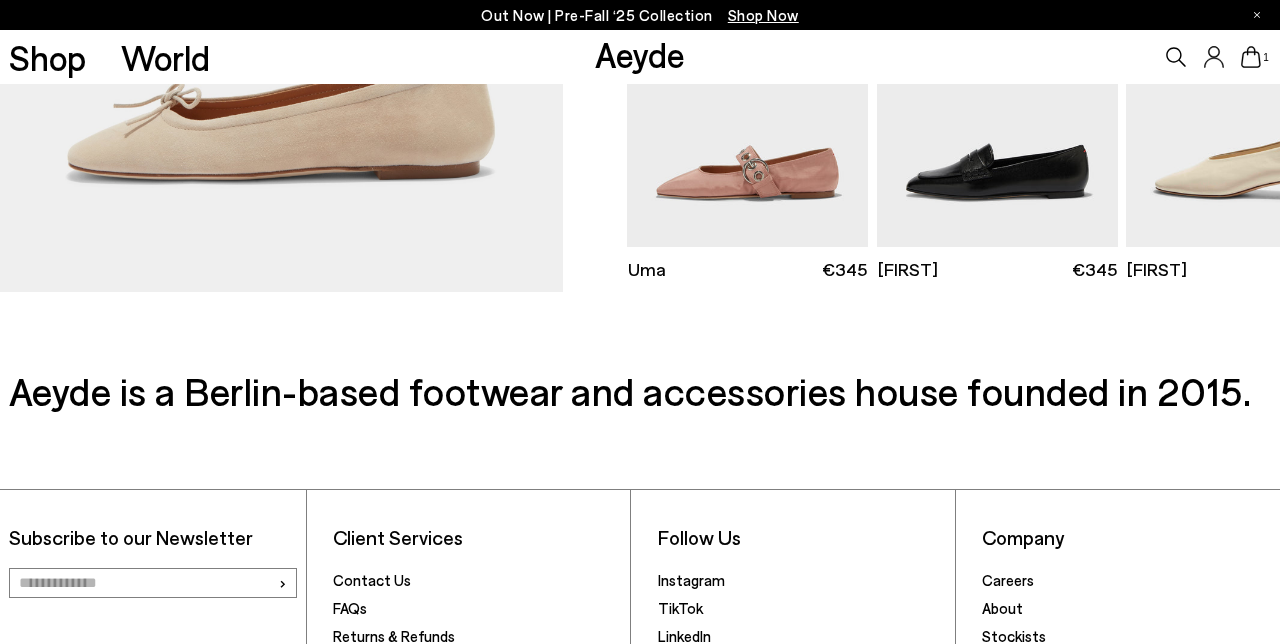 click 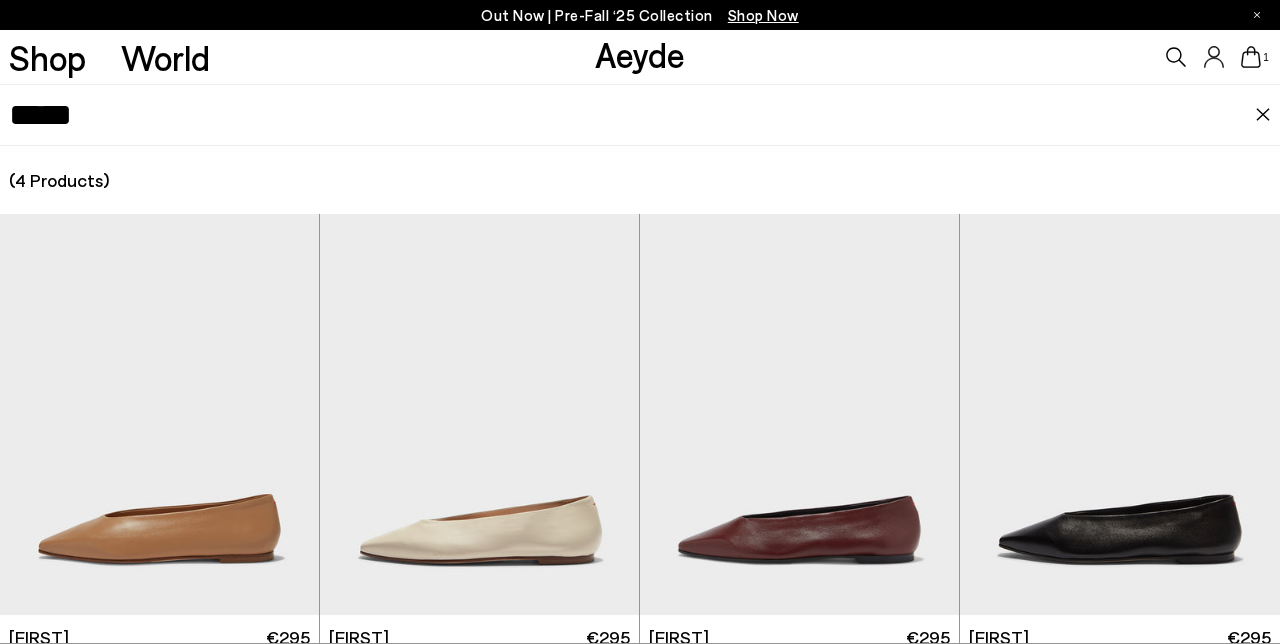 type on "*****" 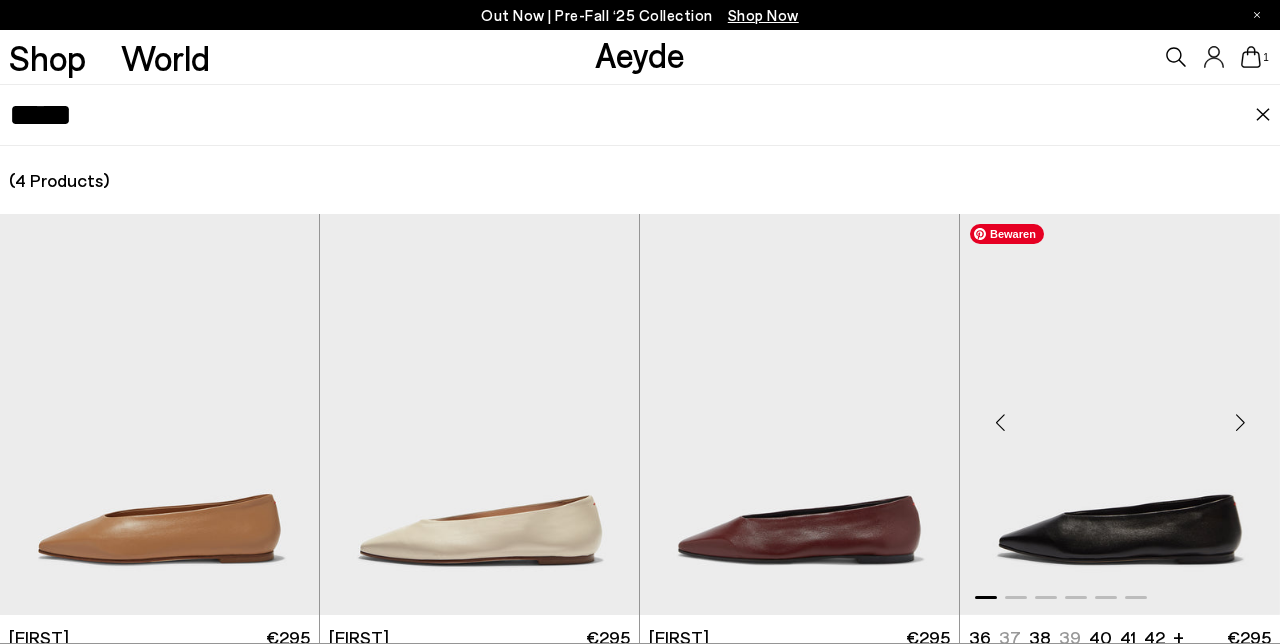 click at bounding box center [1120, 414] 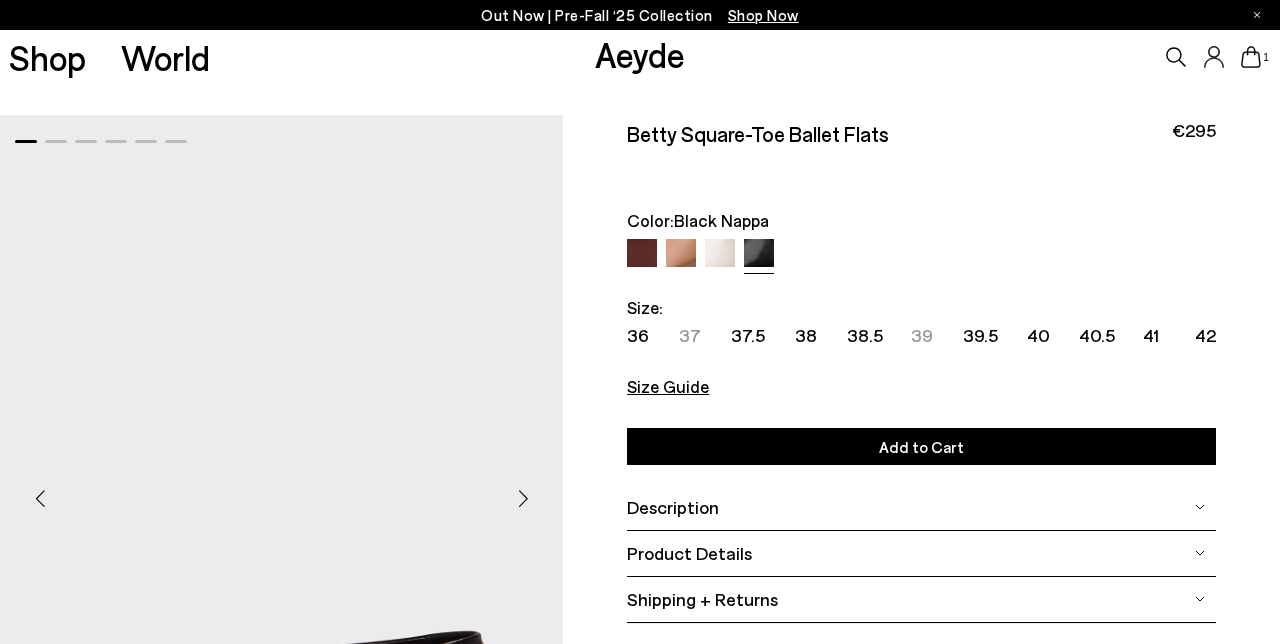 scroll, scrollTop: 97, scrollLeft: 0, axis: vertical 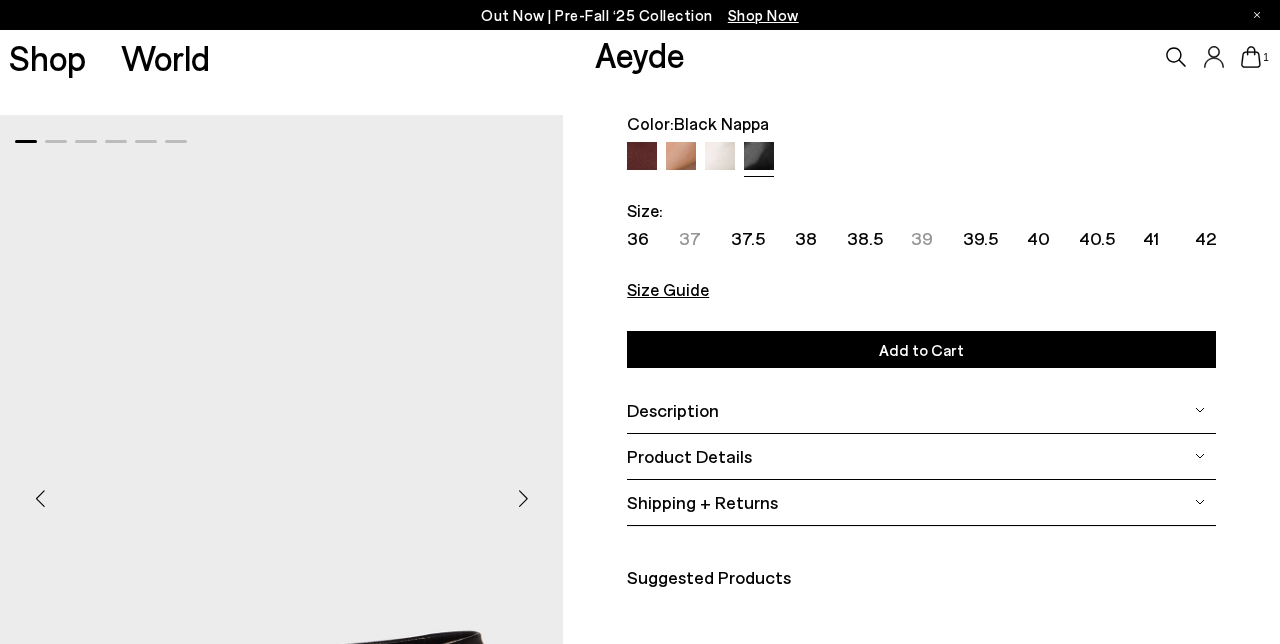 click on "Product Details" at bounding box center (921, 456) 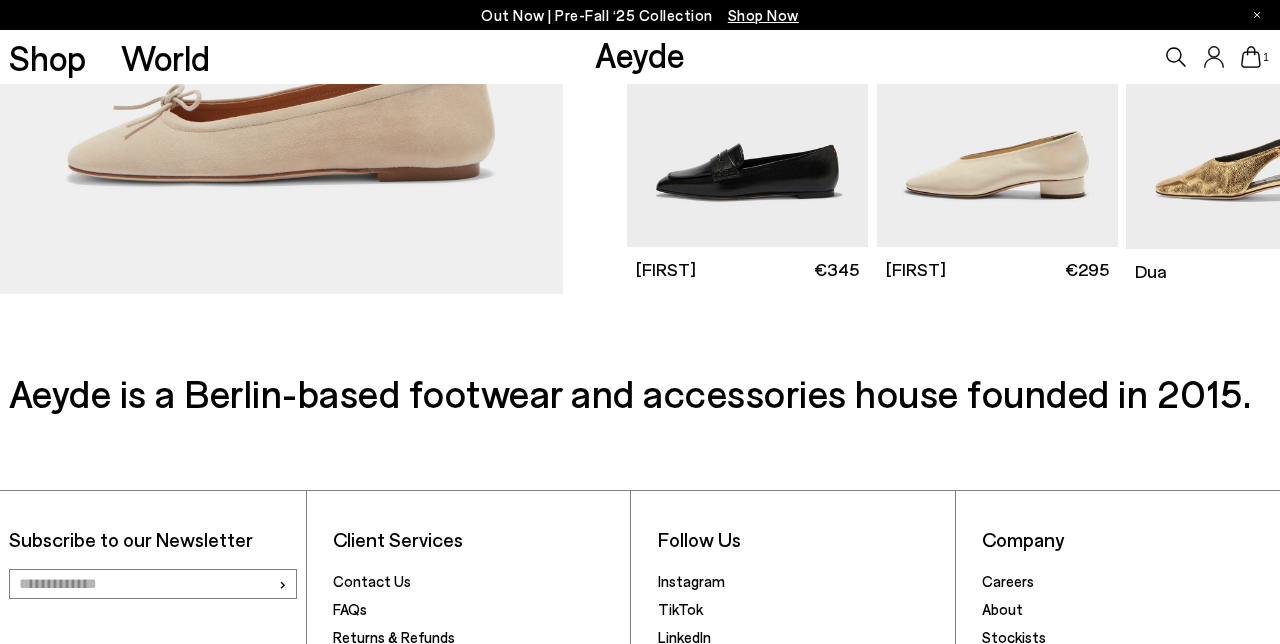 scroll, scrollTop: 0, scrollLeft: 0, axis: both 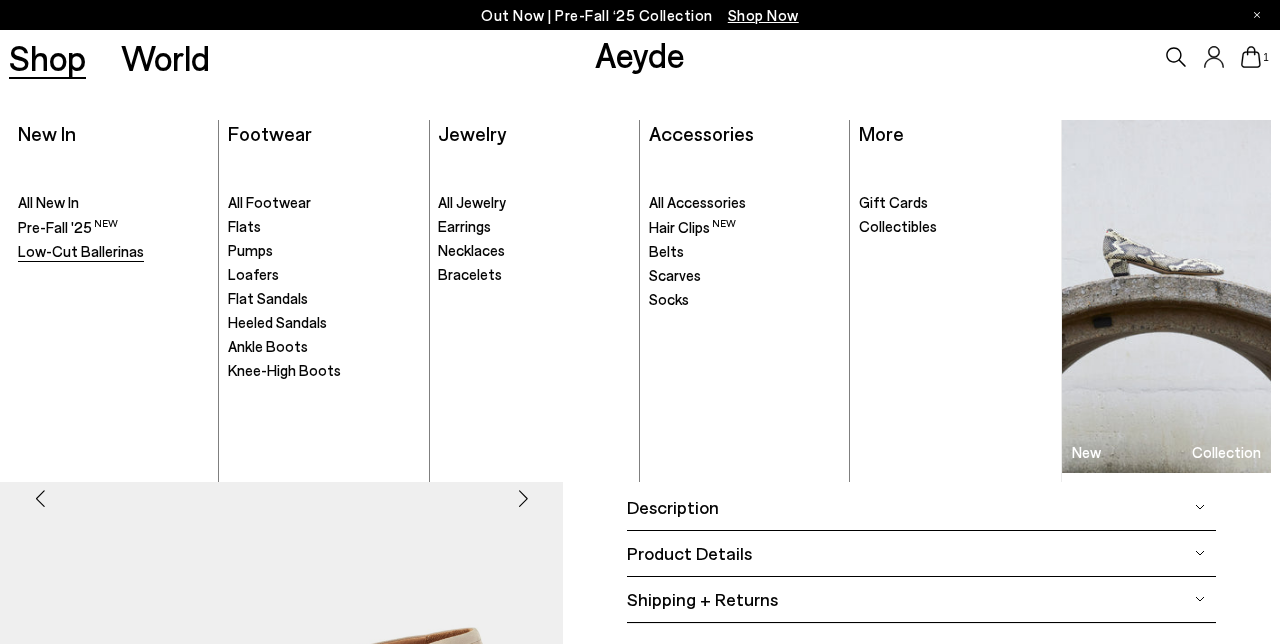 click on "Low-Cut Ballerinas" at bounding box center (81, 251) 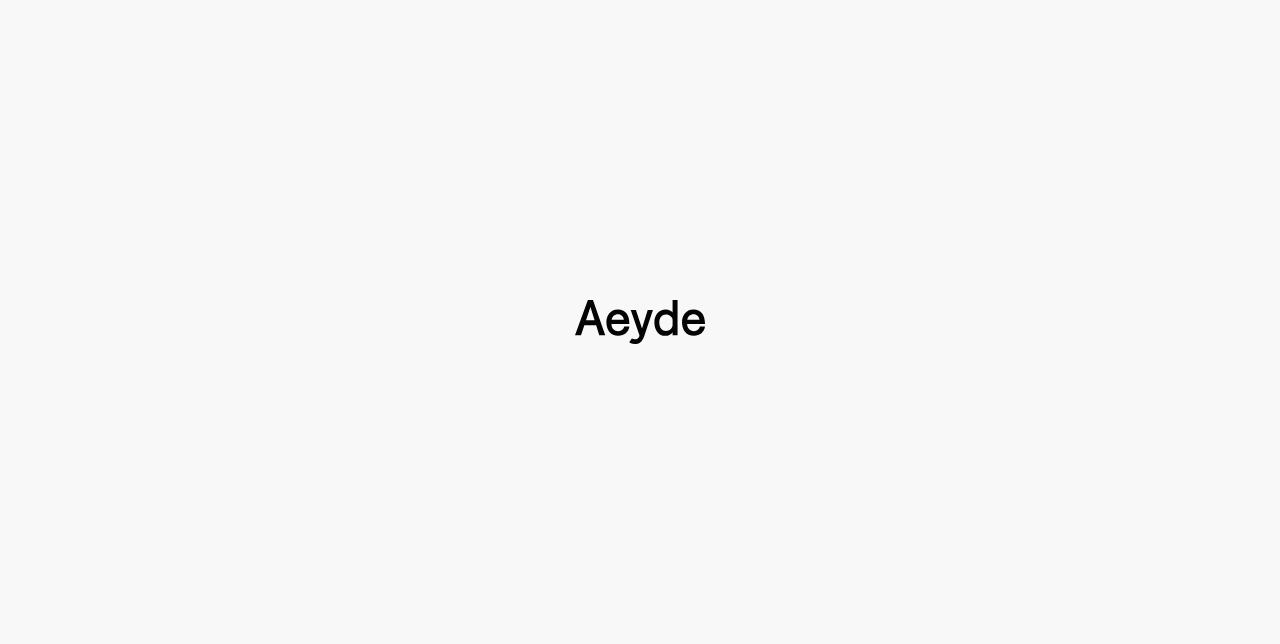 type 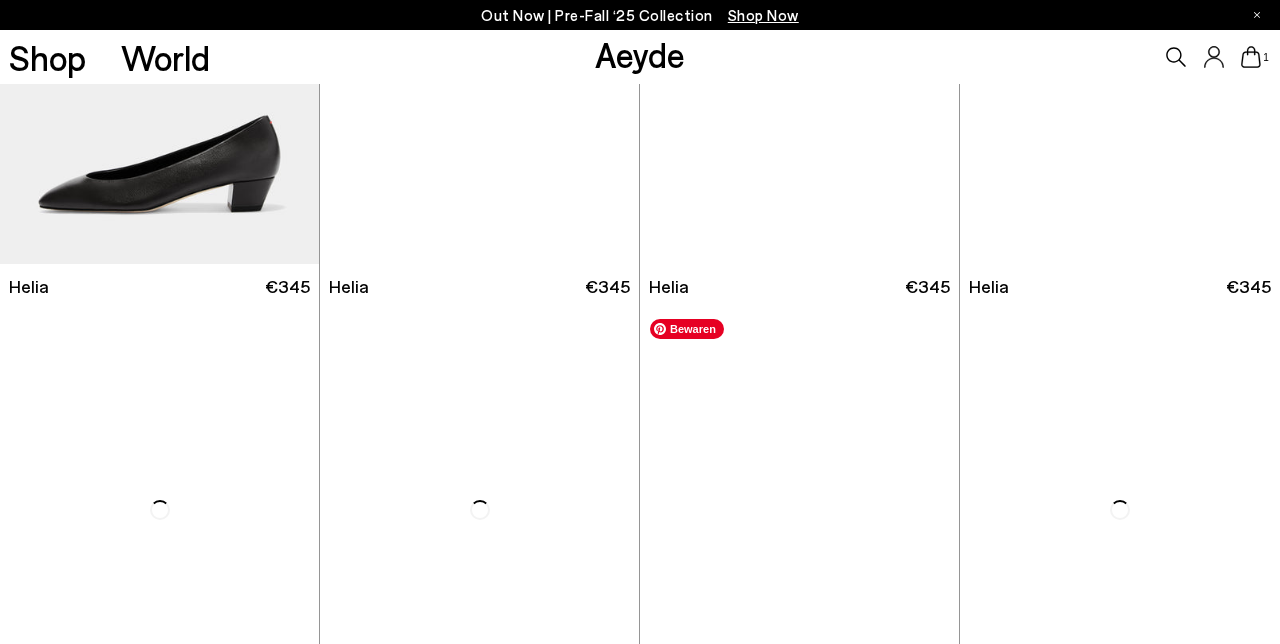 scroll, scrollTop: 1557, scrollLeft: 0, axis: vertical 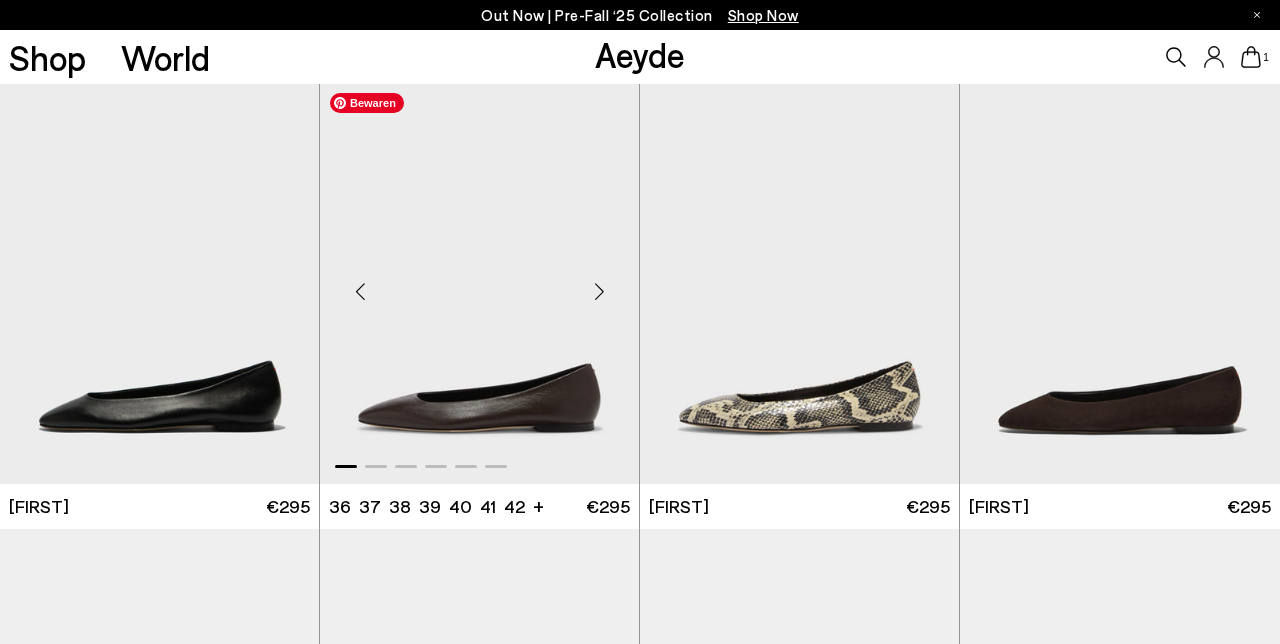 click at bounding box center [479, 283] 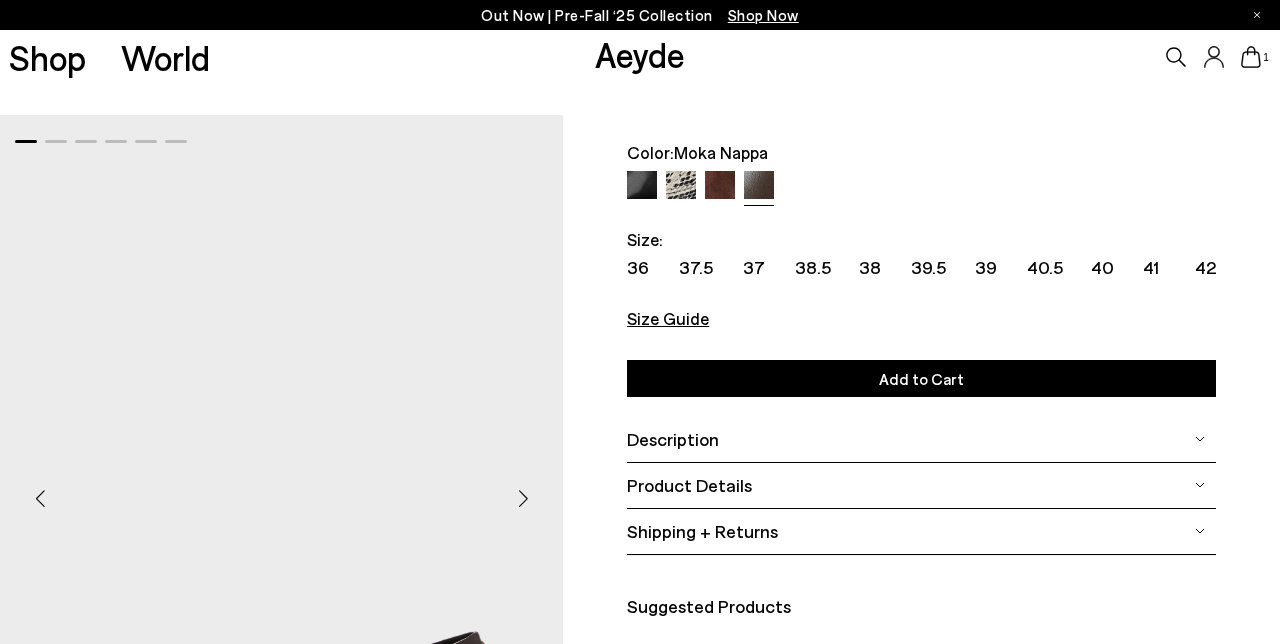 scroll, scrollTop: 197, scrollLeft: 0, axis: vertical 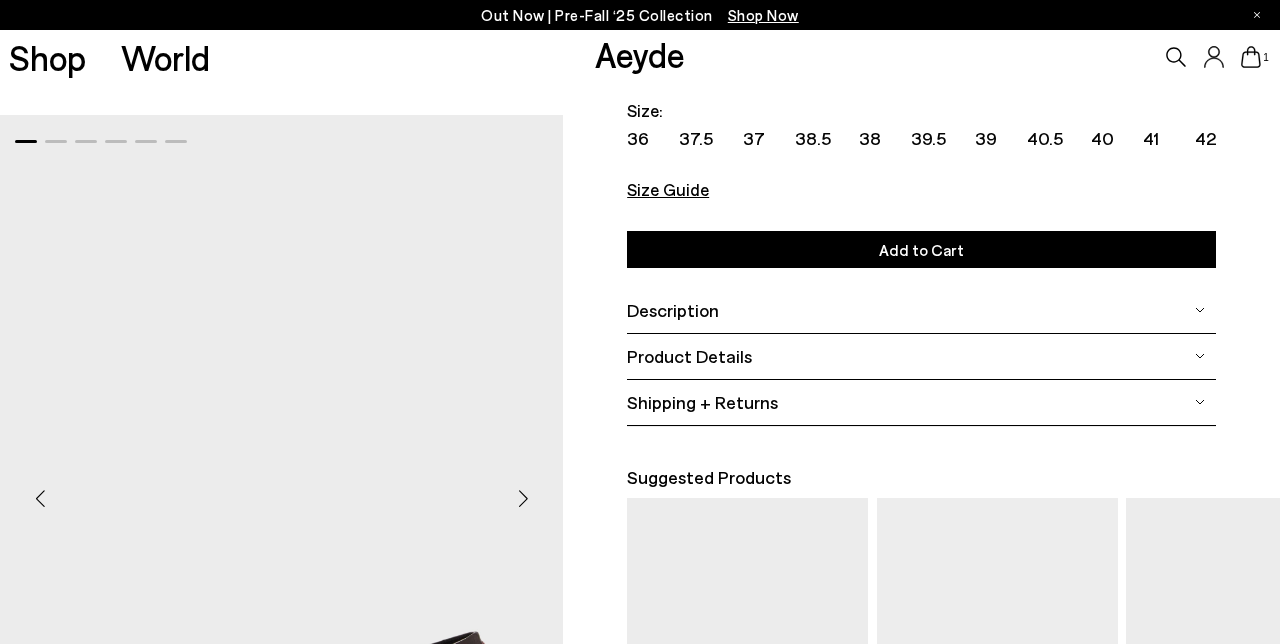 click on "Product Details" at bounding box center [689, 356] 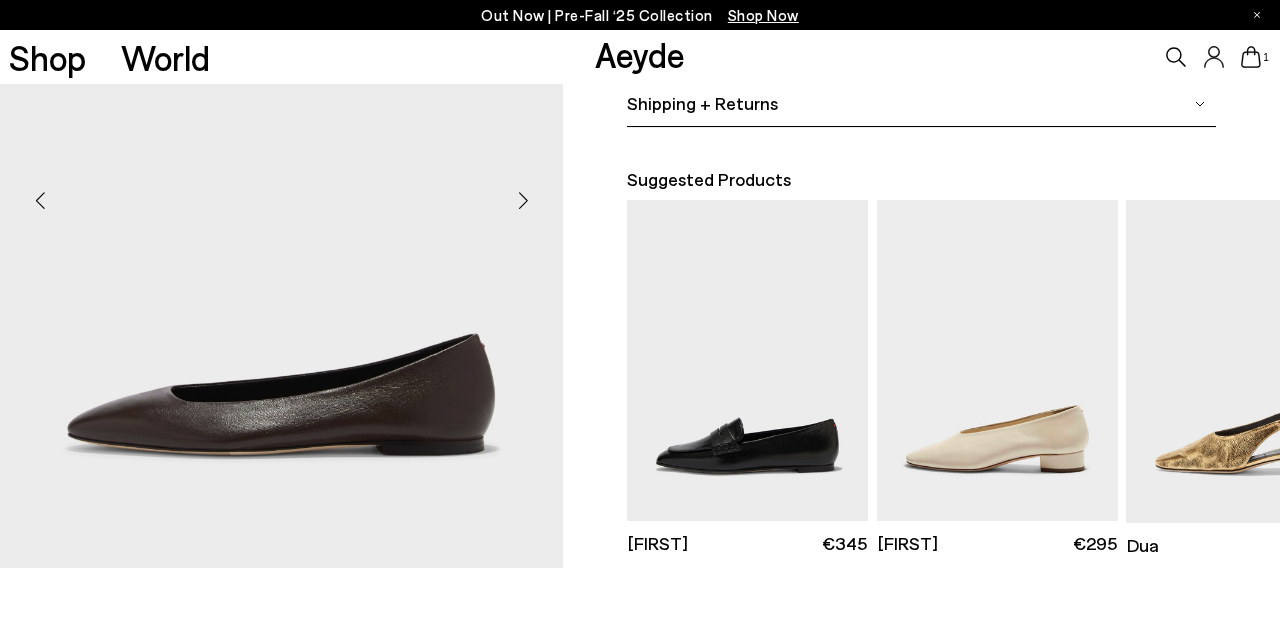 scroll, scrollTop: 614, scrollLeft: 0, axis: vertical 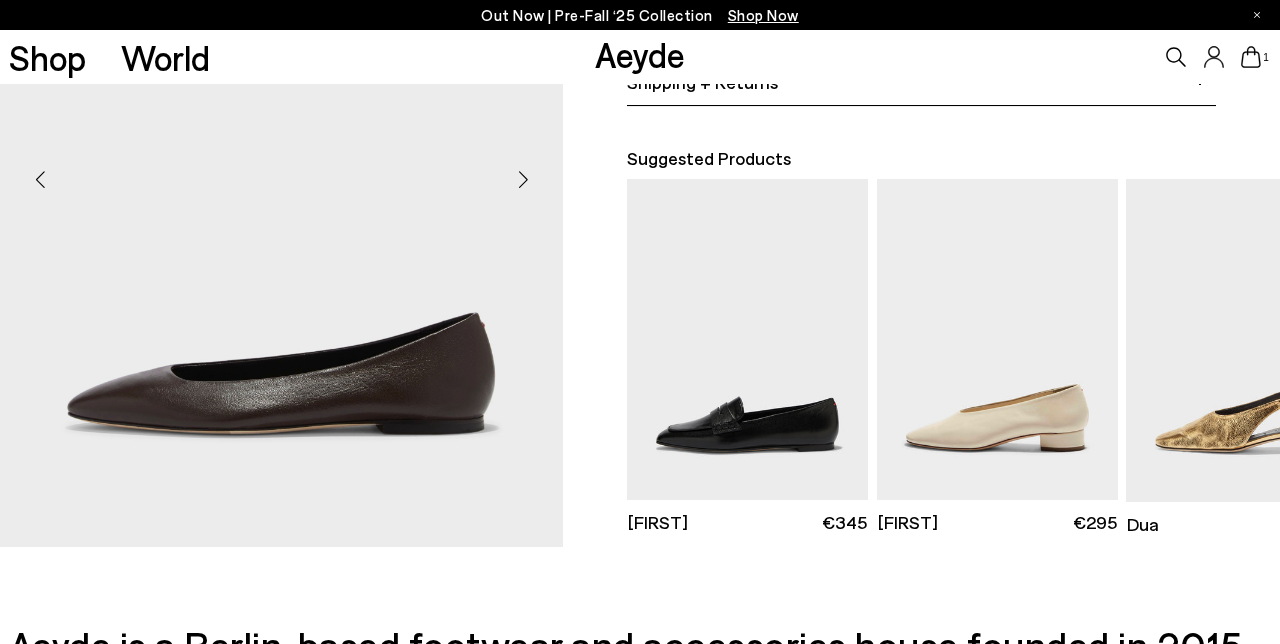 click at bounding box center [523, 179] 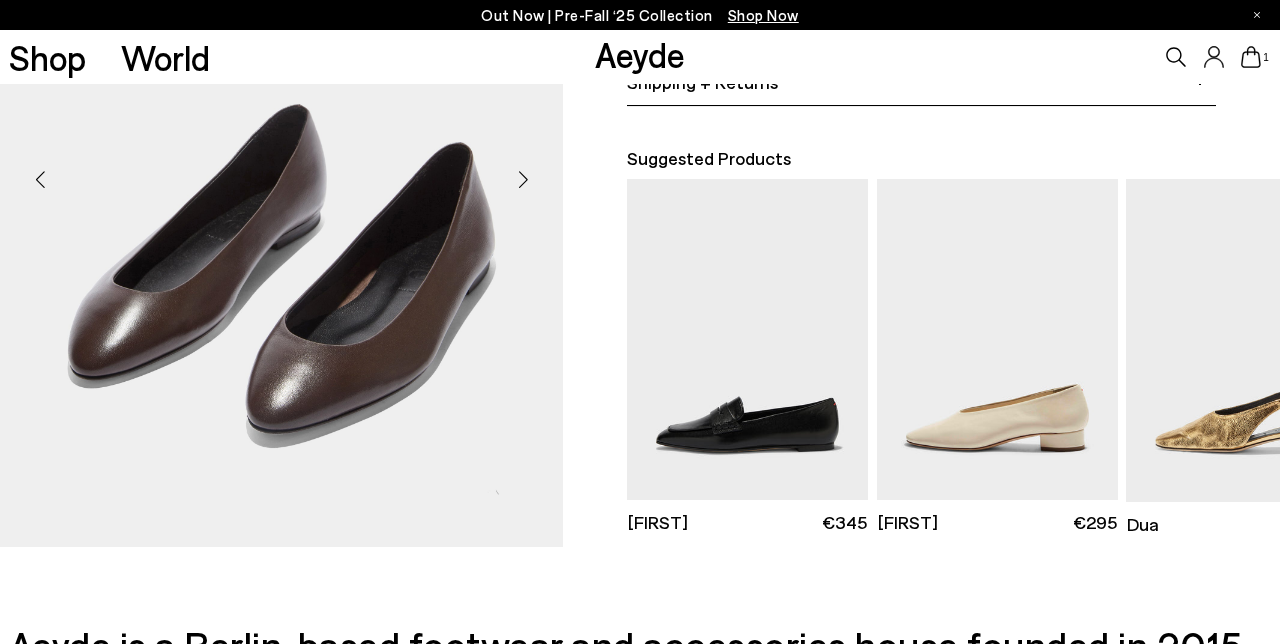 click at bounding box center [523, 179] 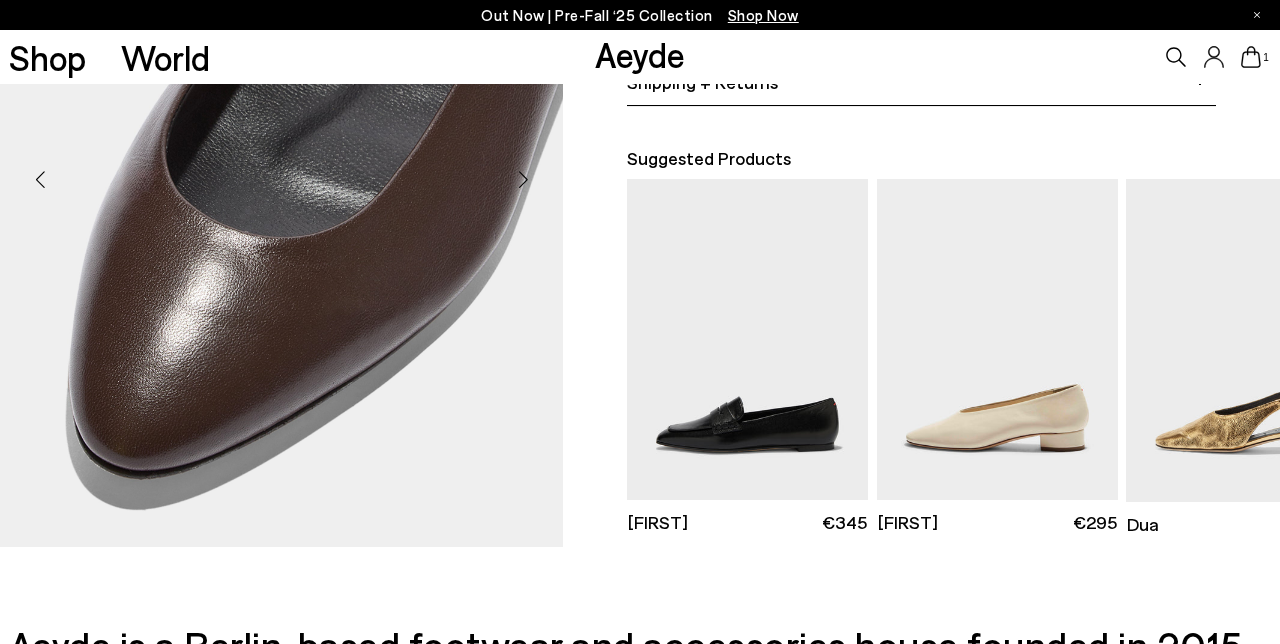 click at bounding box center (523, 179) 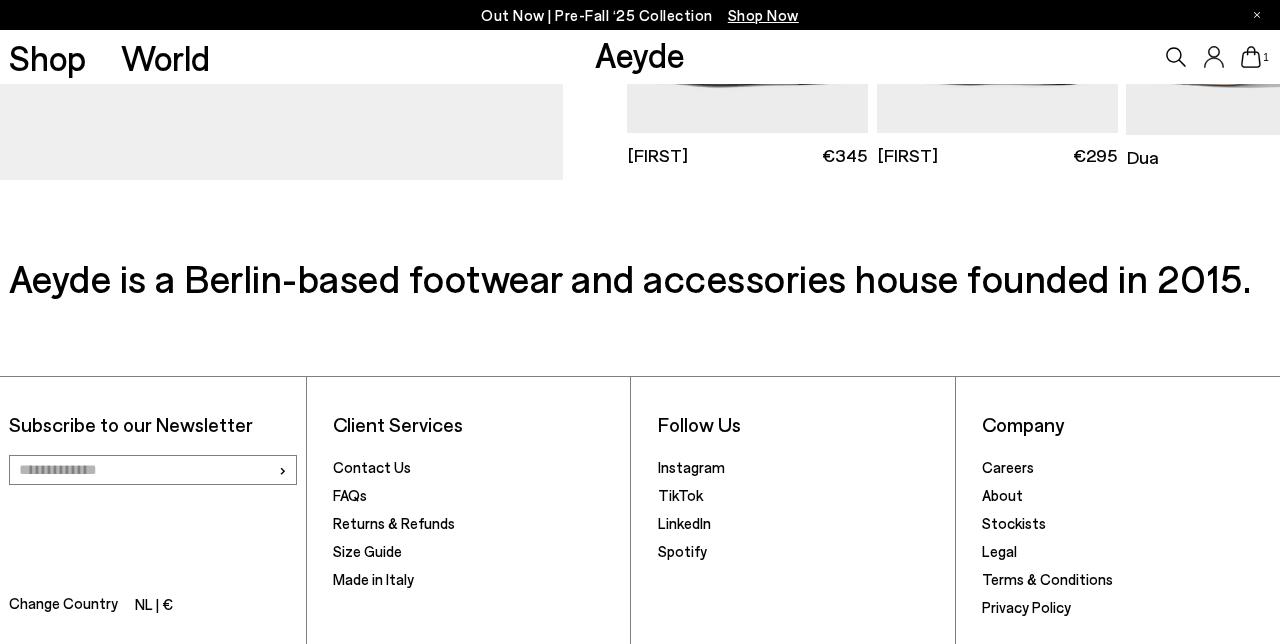 scroll, scrollTop: 1089, scrollLeft: 0, axis: vertical 